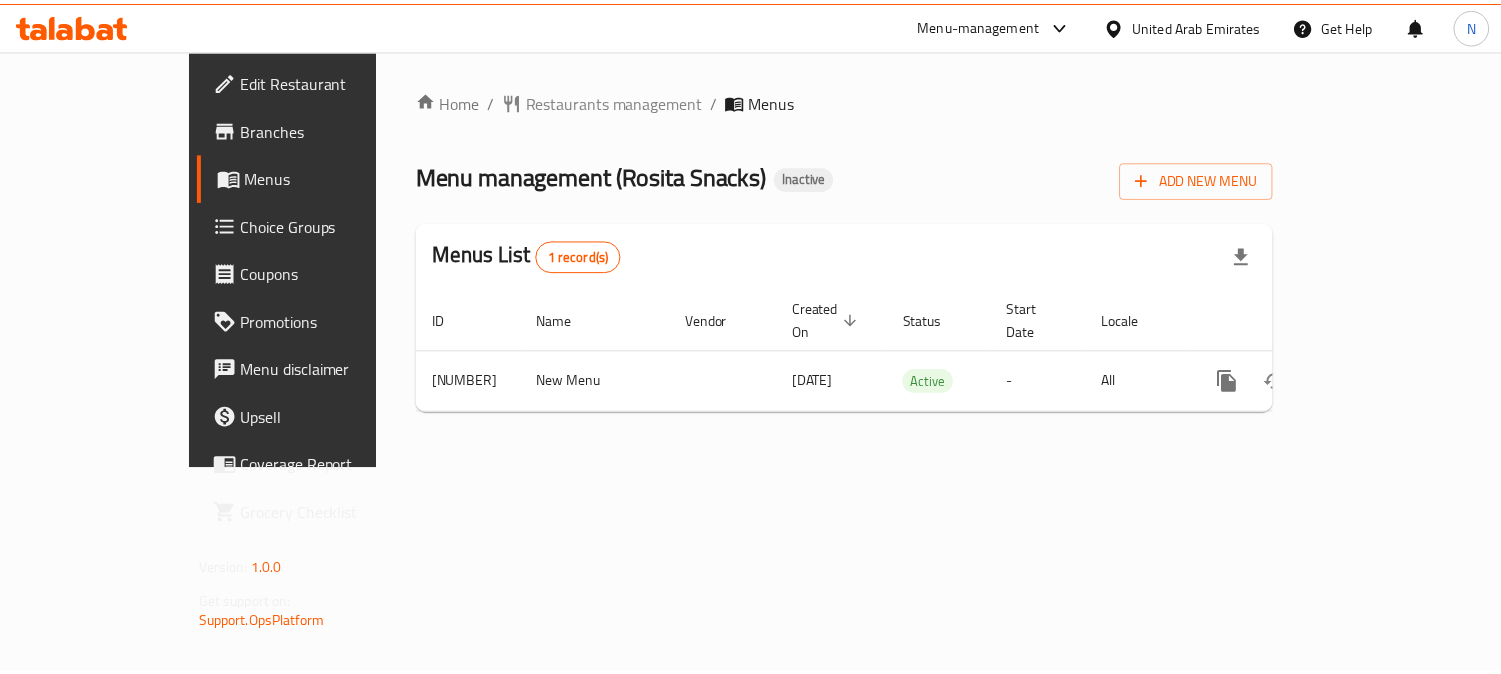 scroll, scrollTop: 0, scrollLeft: 0, axis: both 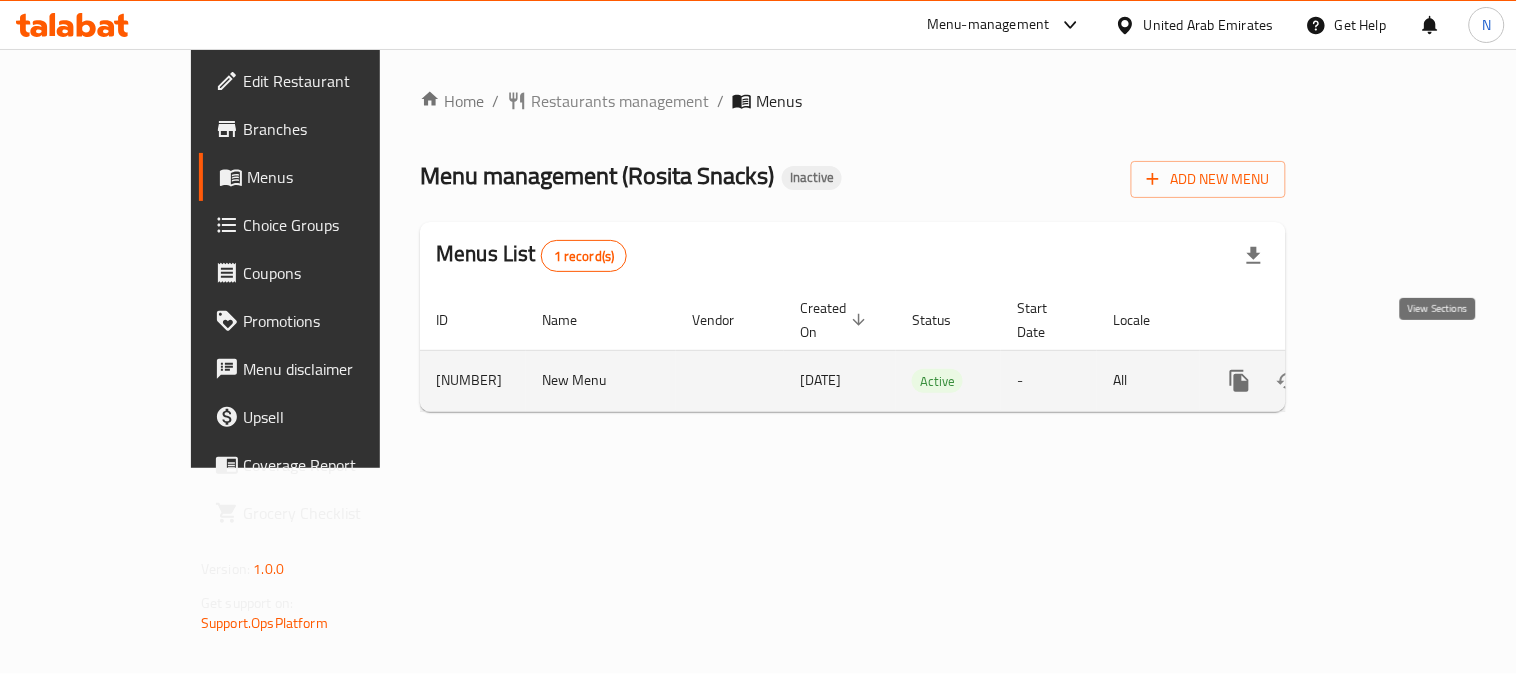 click 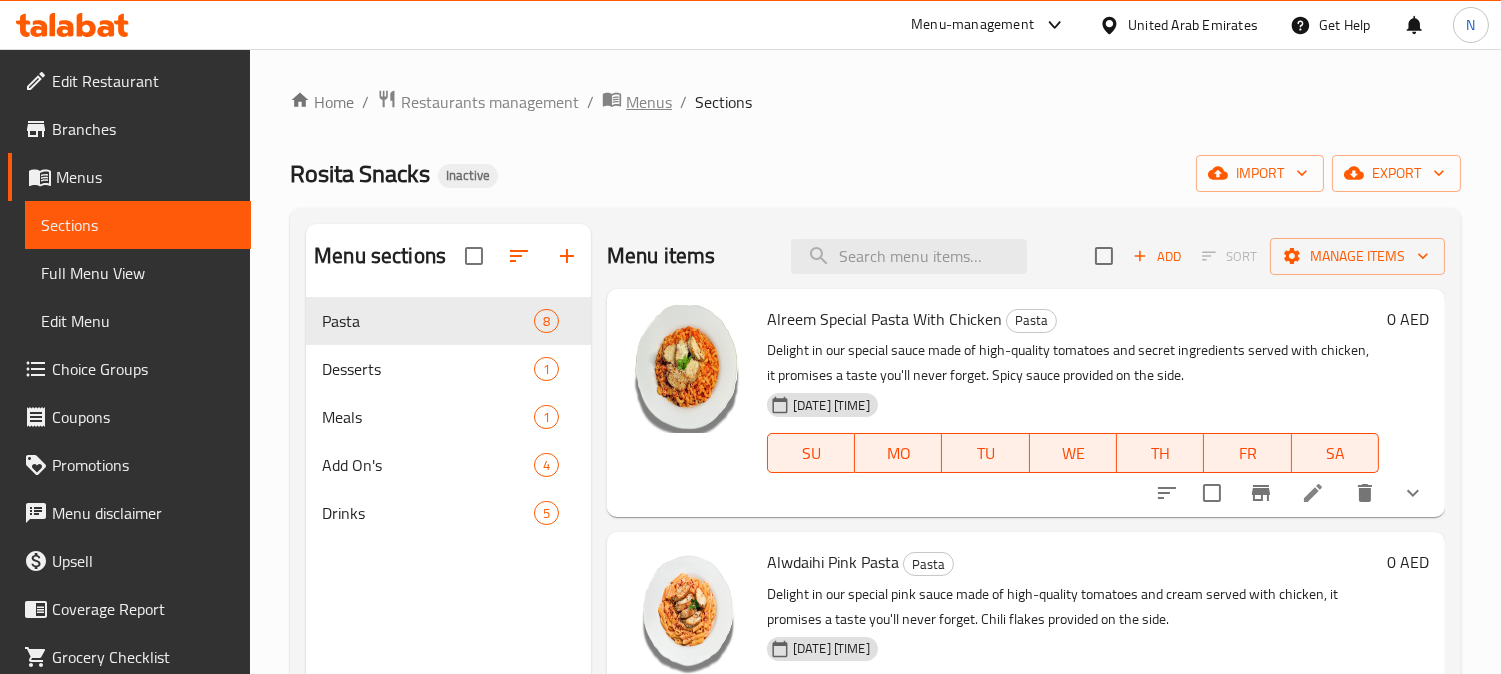 click on "Menus" at bounding box center (649, 102) 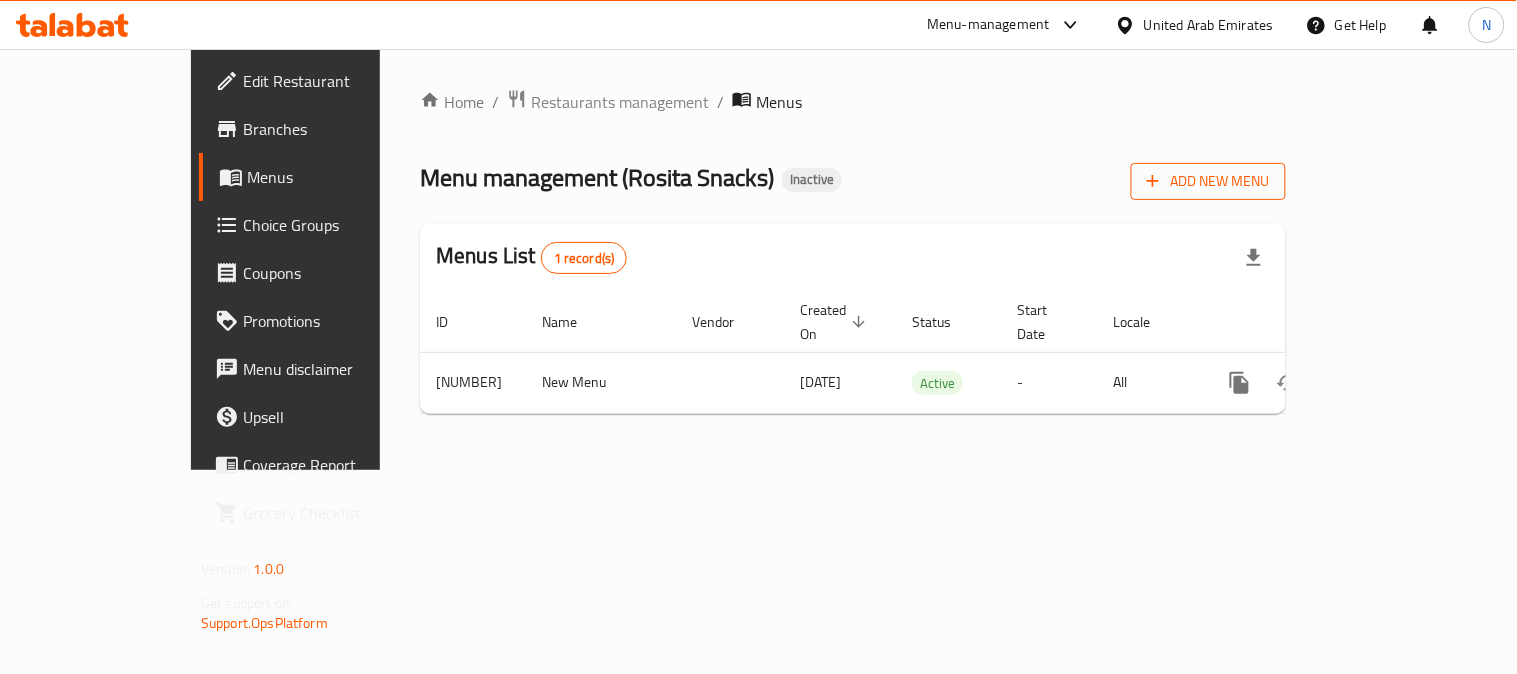 click on "Add New Menu" at bounding box center [1208, 181] 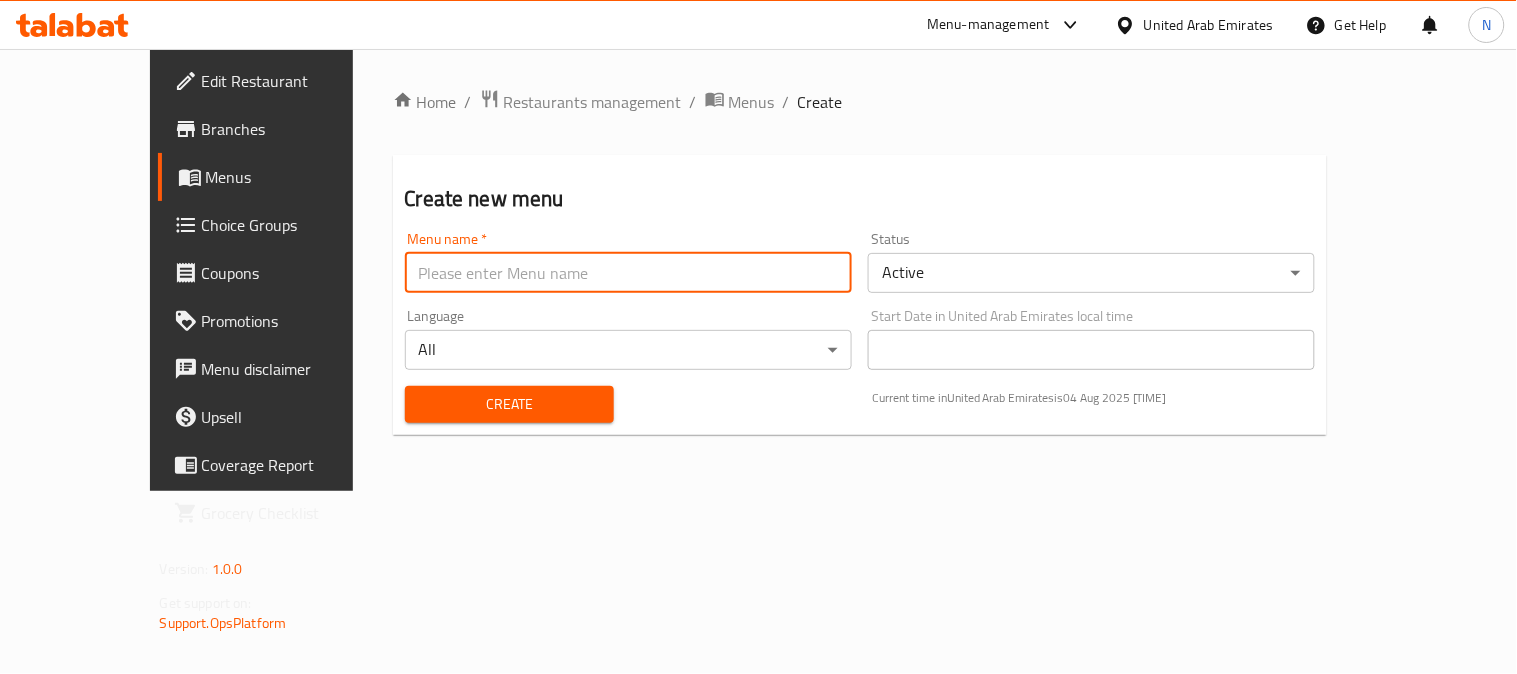 click at bounding box center [628, 273] 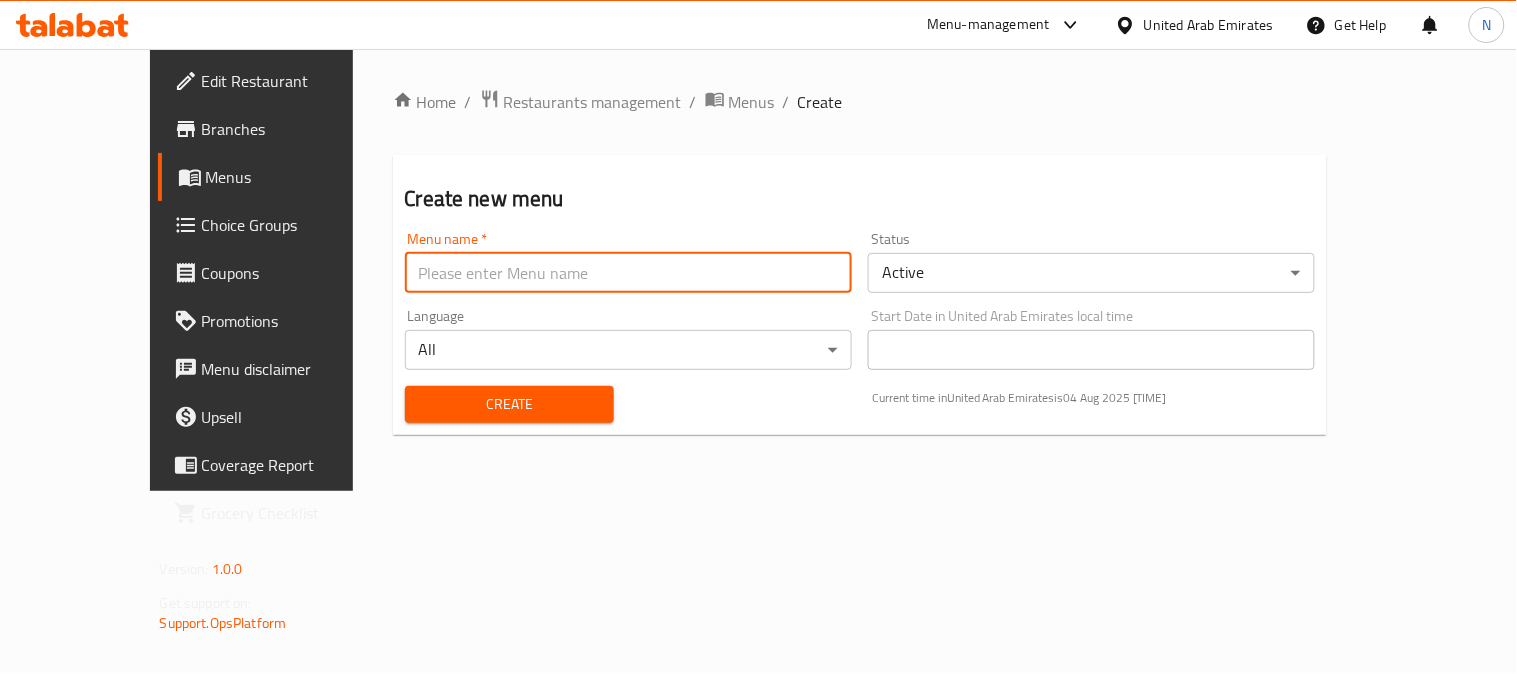 type on "menu" 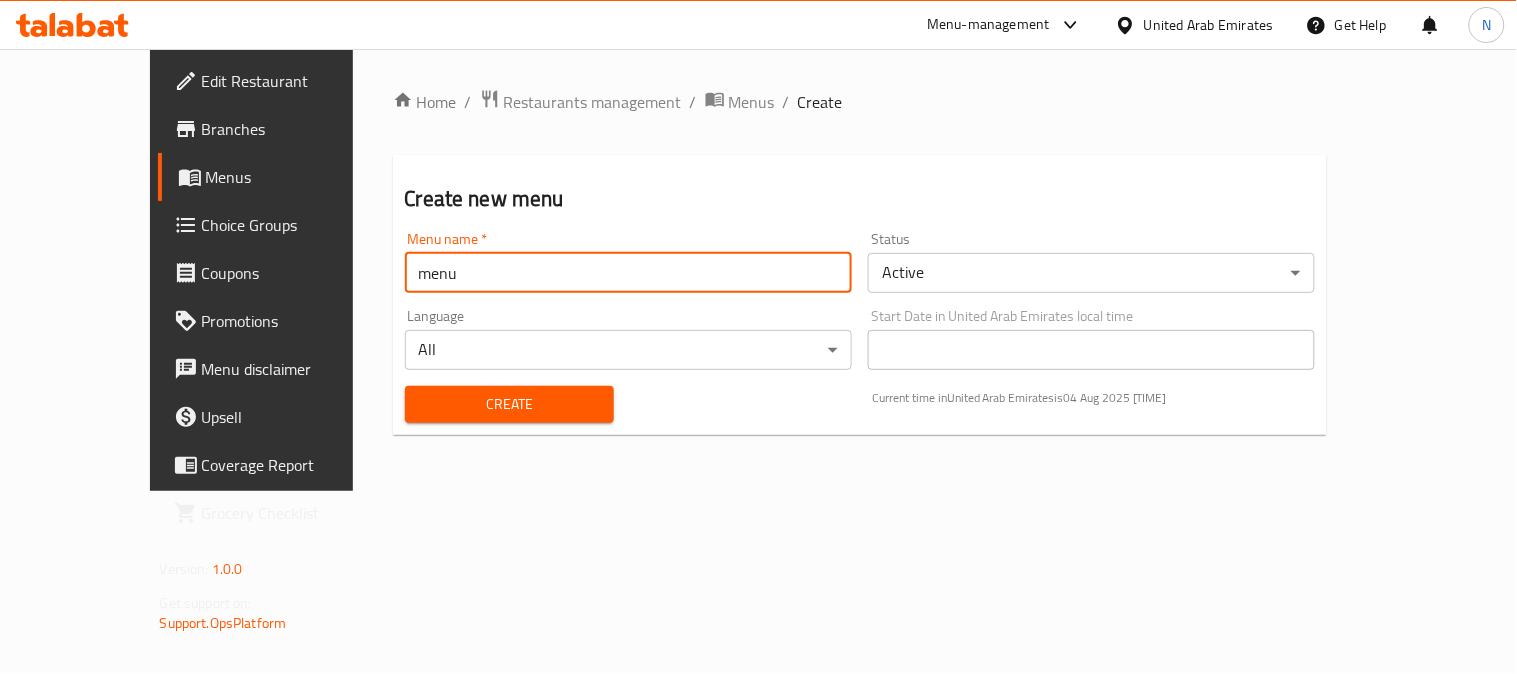 click on "Create" at bounding box center [510, 404] 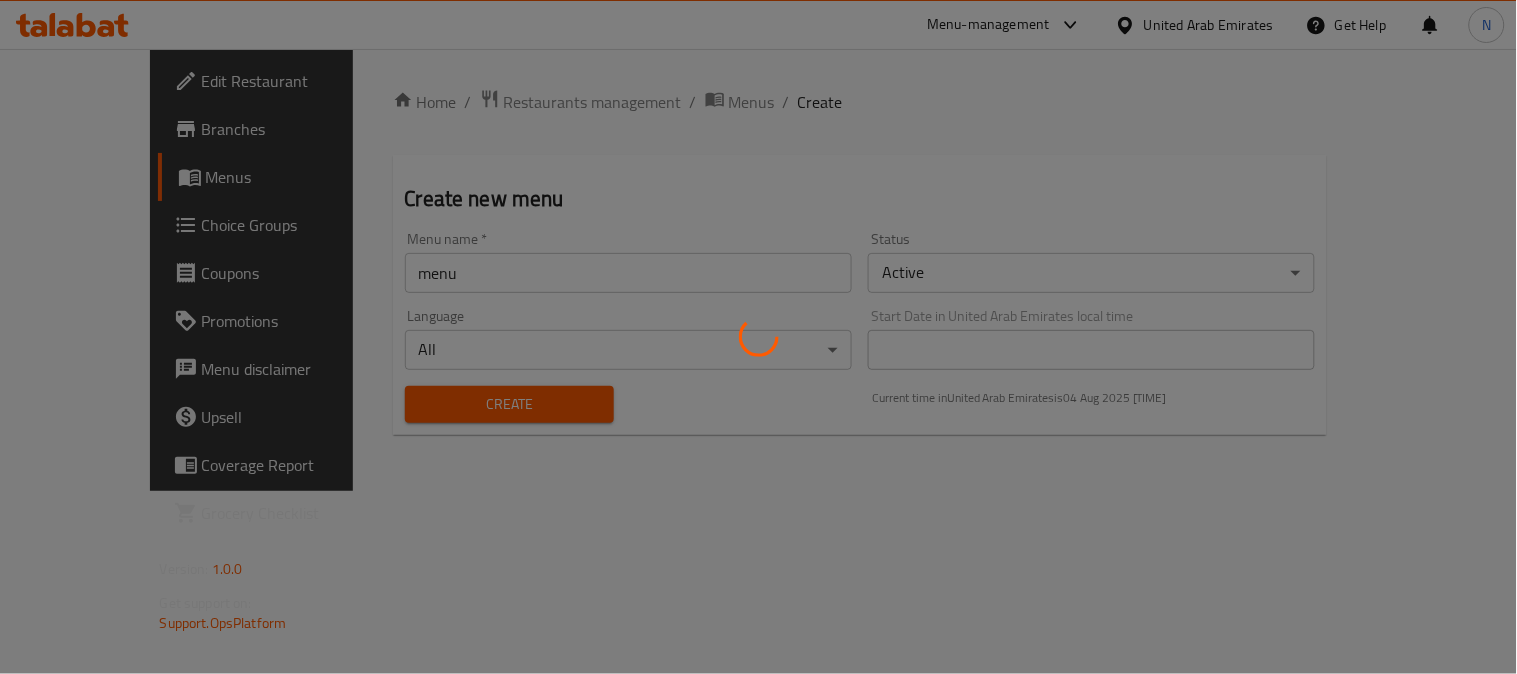 type 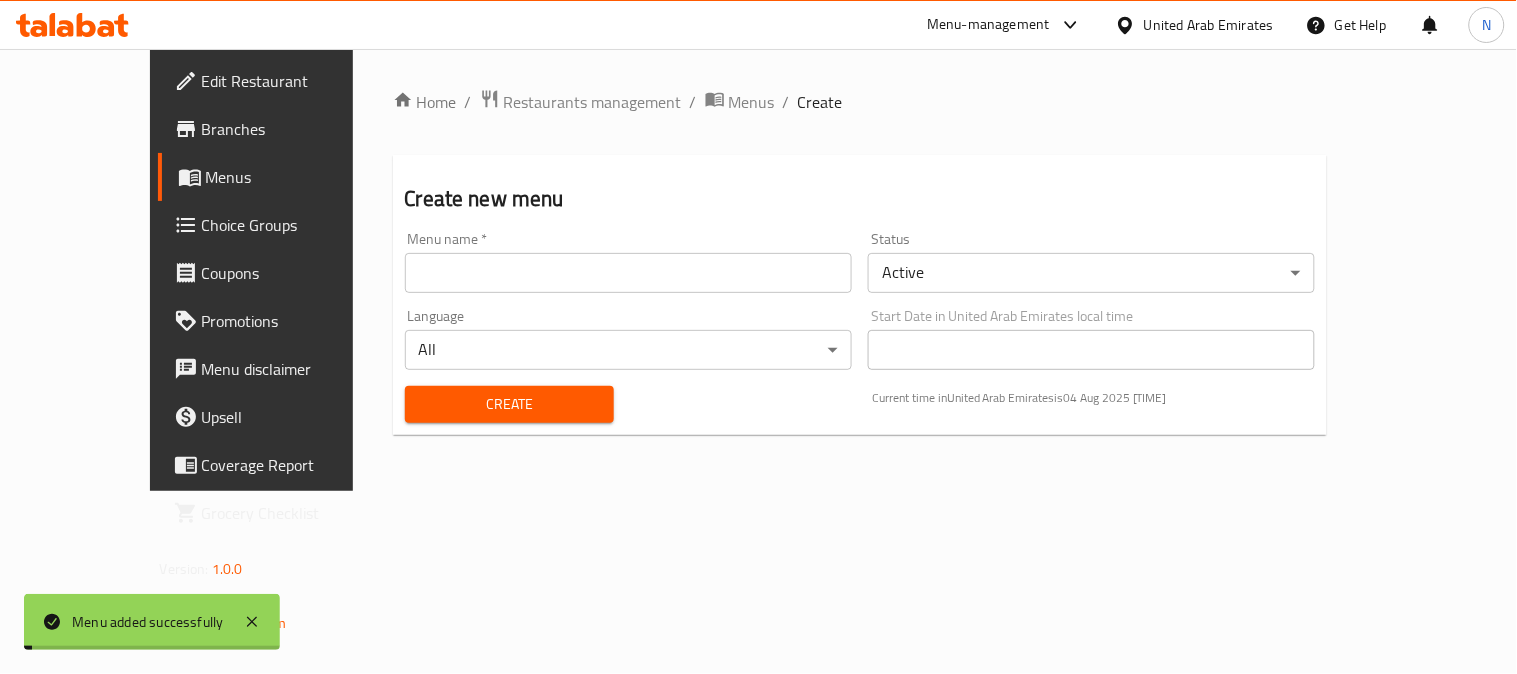 click on "Menus" at bounding box center (752, 102) 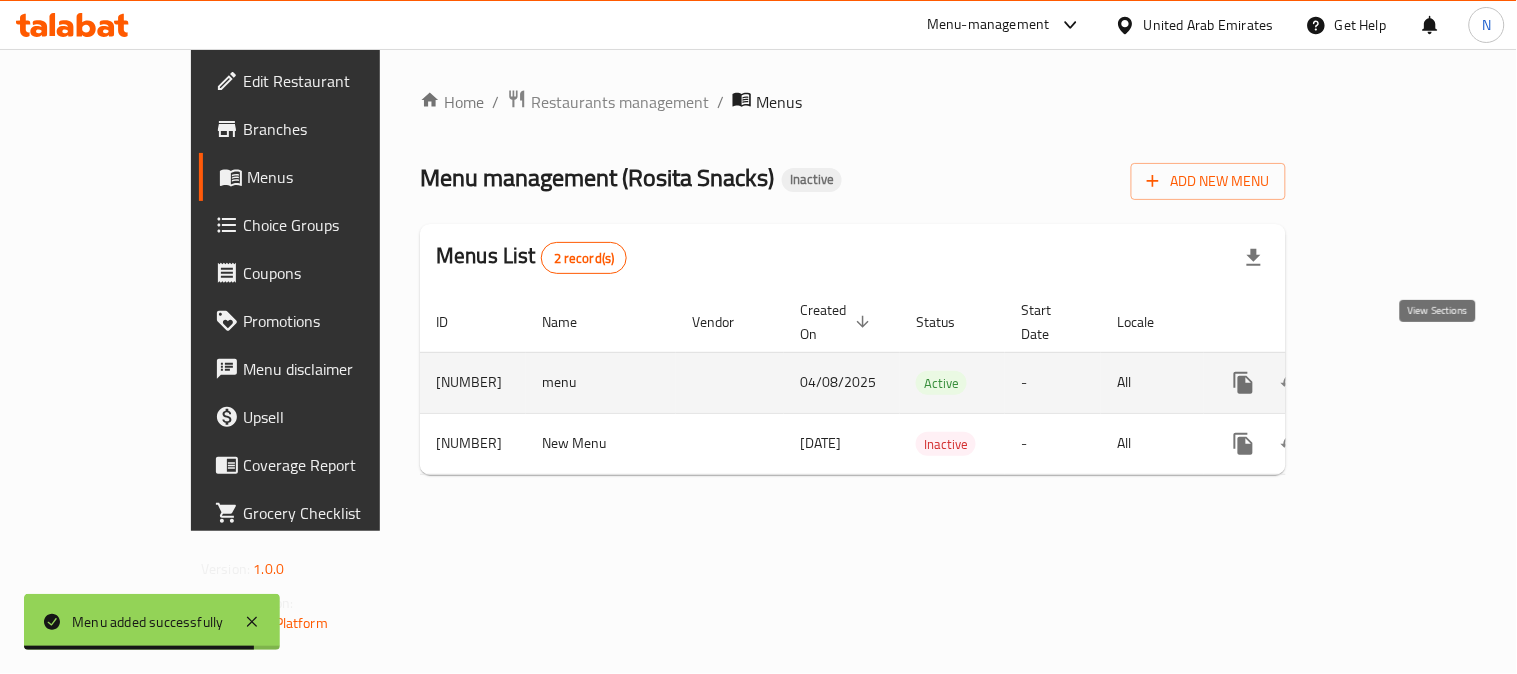 click 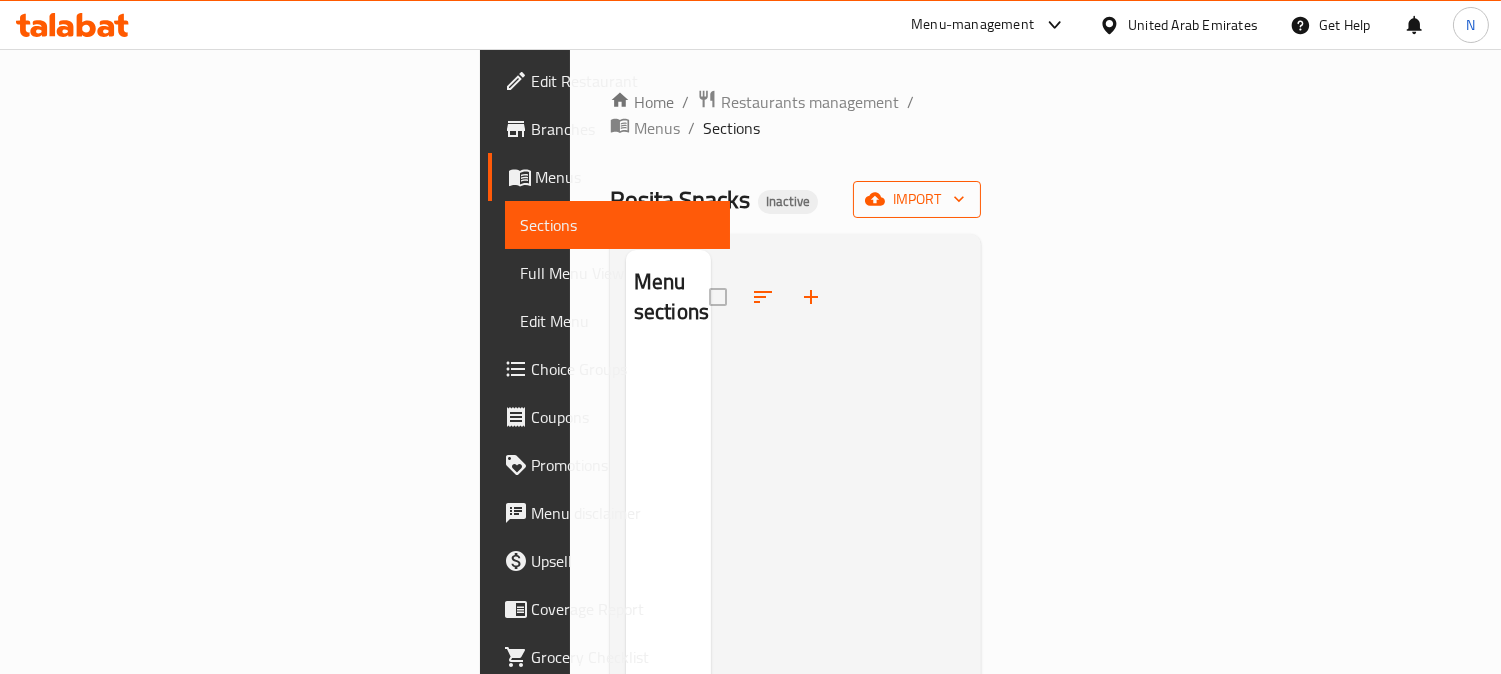 click on "import" at bounding box center [917, 199] 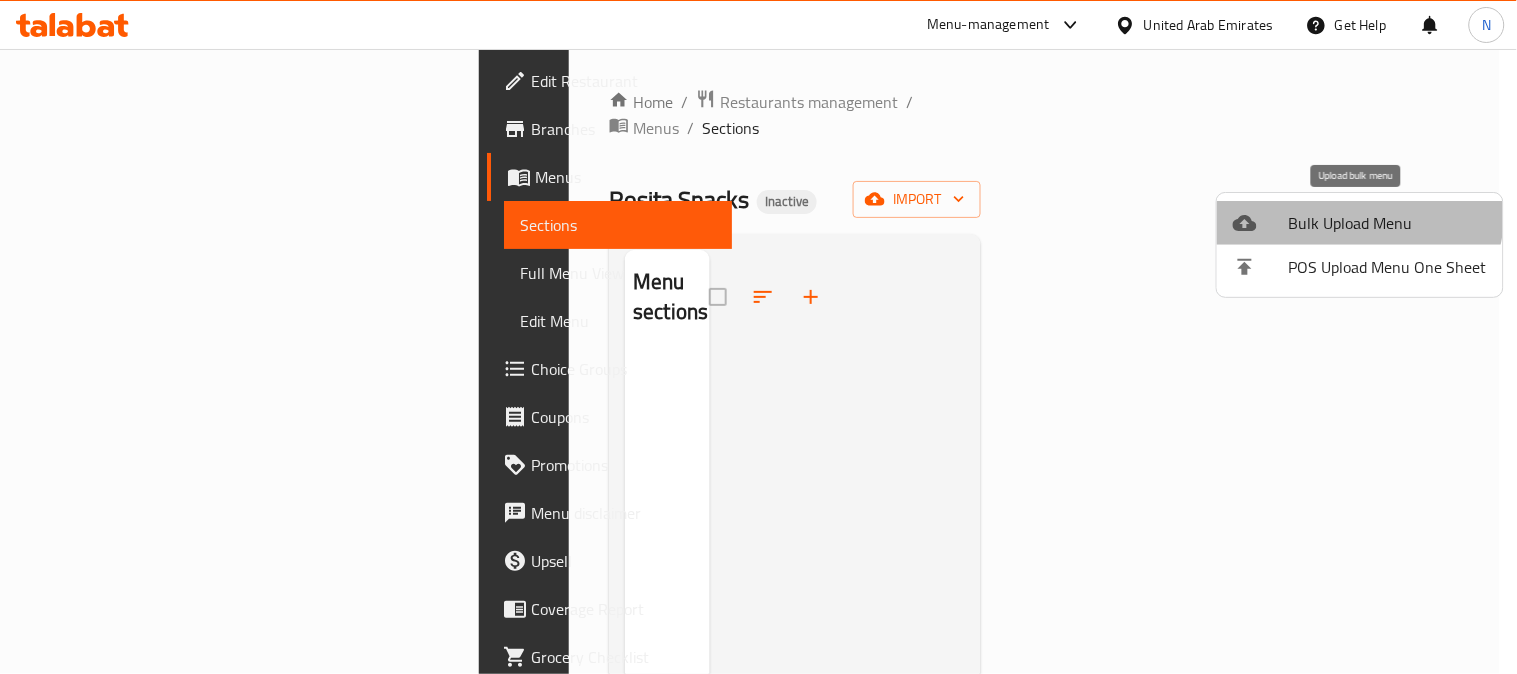 click on "Bulk Upload Menu" at bounding box center (1388, 223) 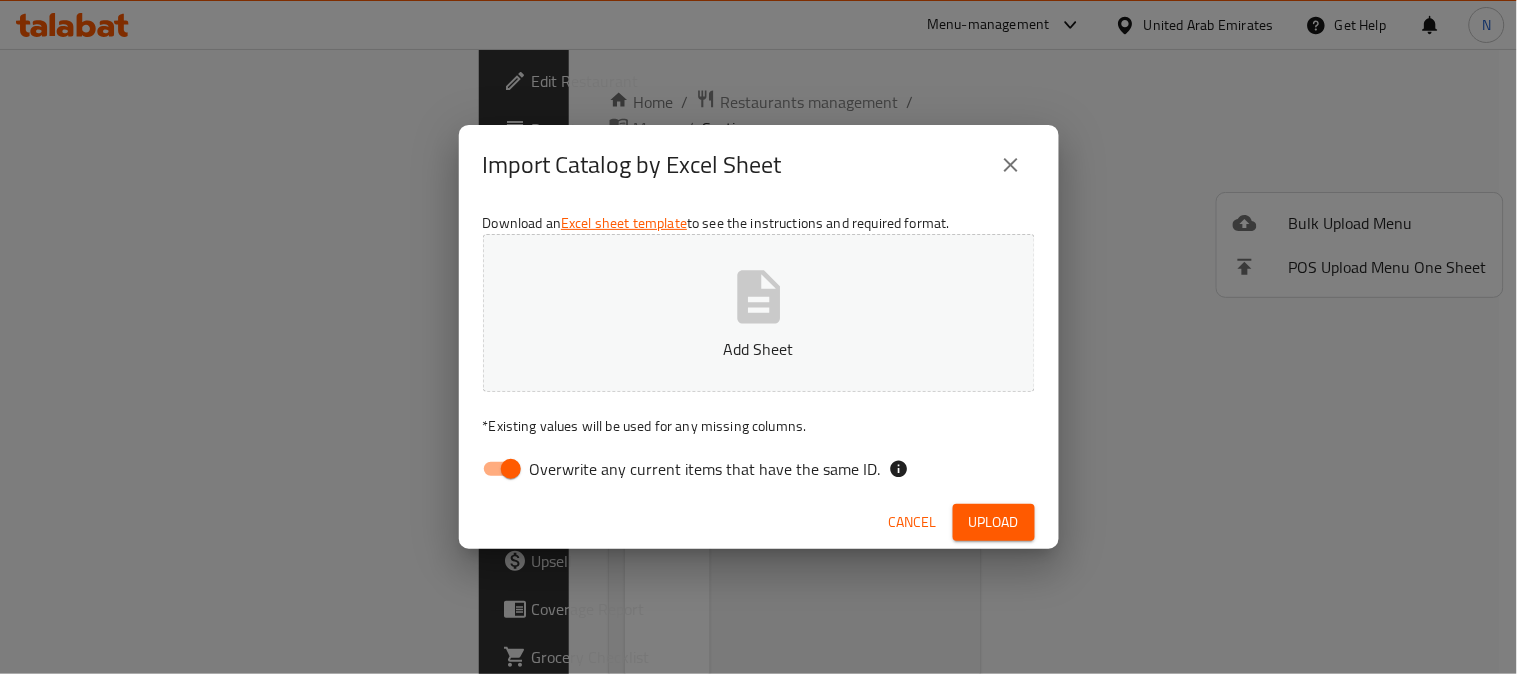 click on "Add Sheet" at bounding box center [759, 313] 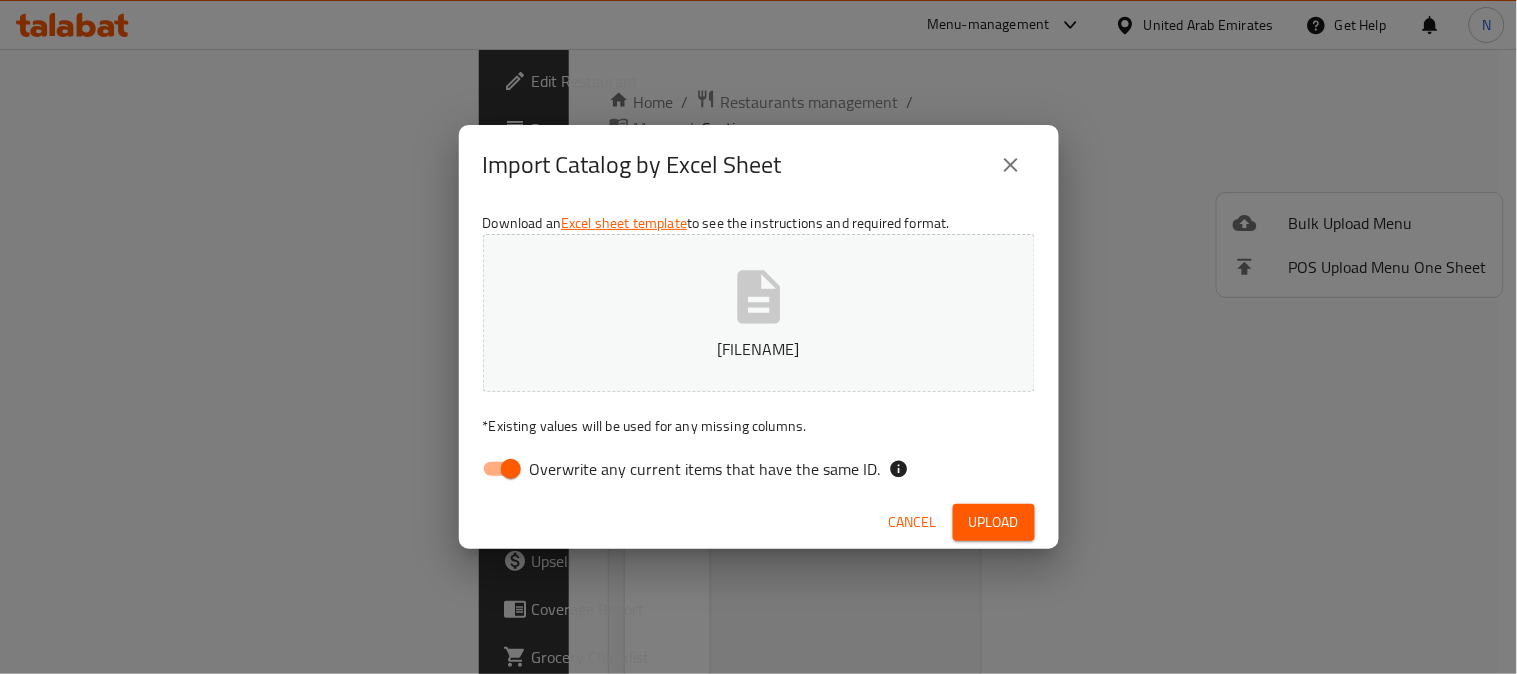 click on "Overwrite any current items that have the same ID." at bounding box center (511, 469) 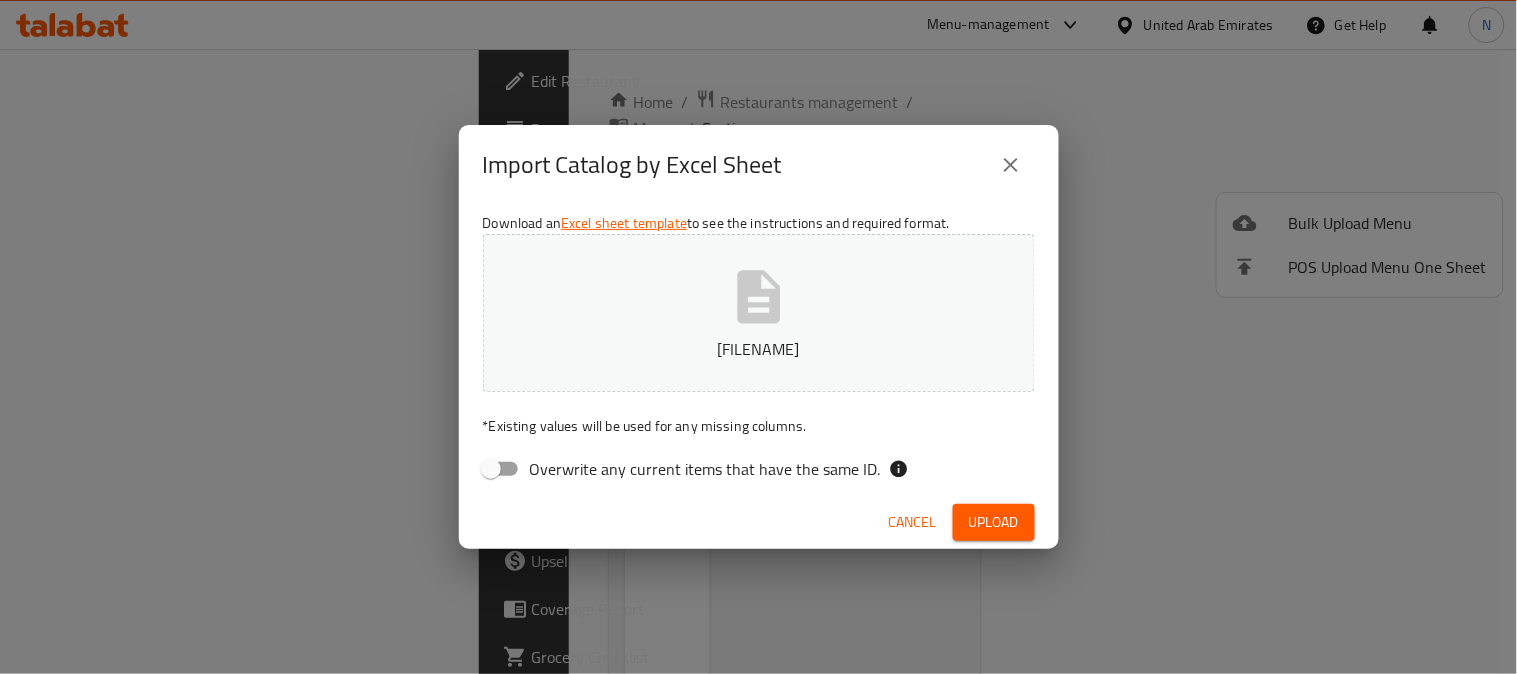 click on "Upload" at bounding box center [994, 522] 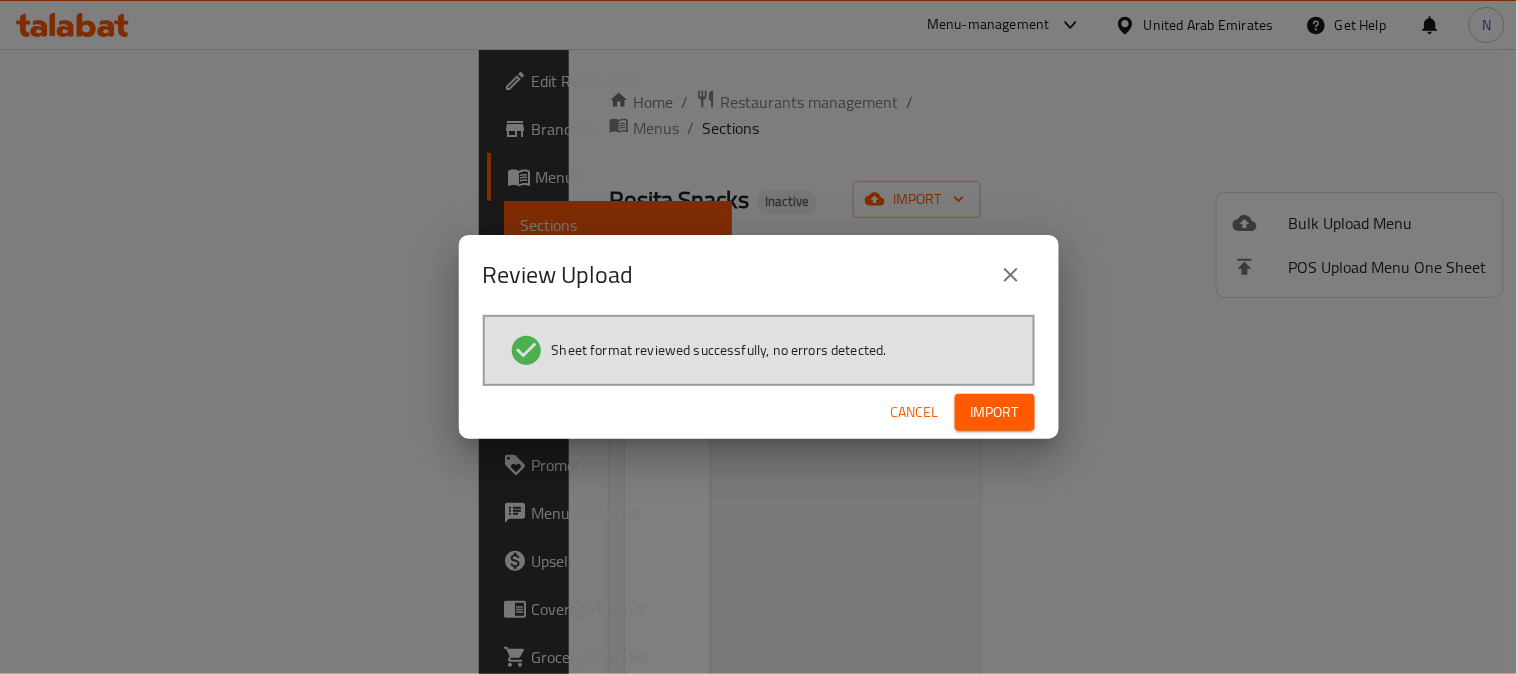 click on "Import" at bounding box center (995, 412) 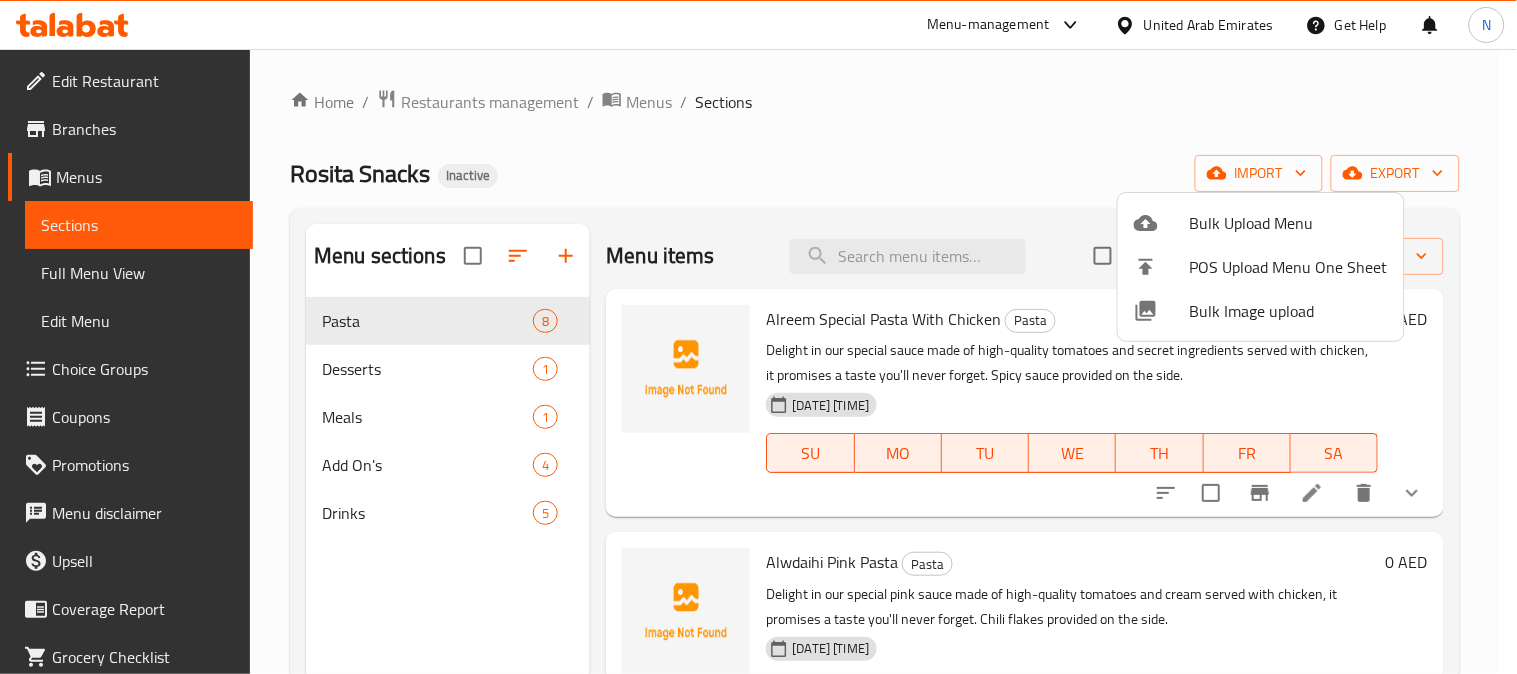 click at bounding box center (758, 337) 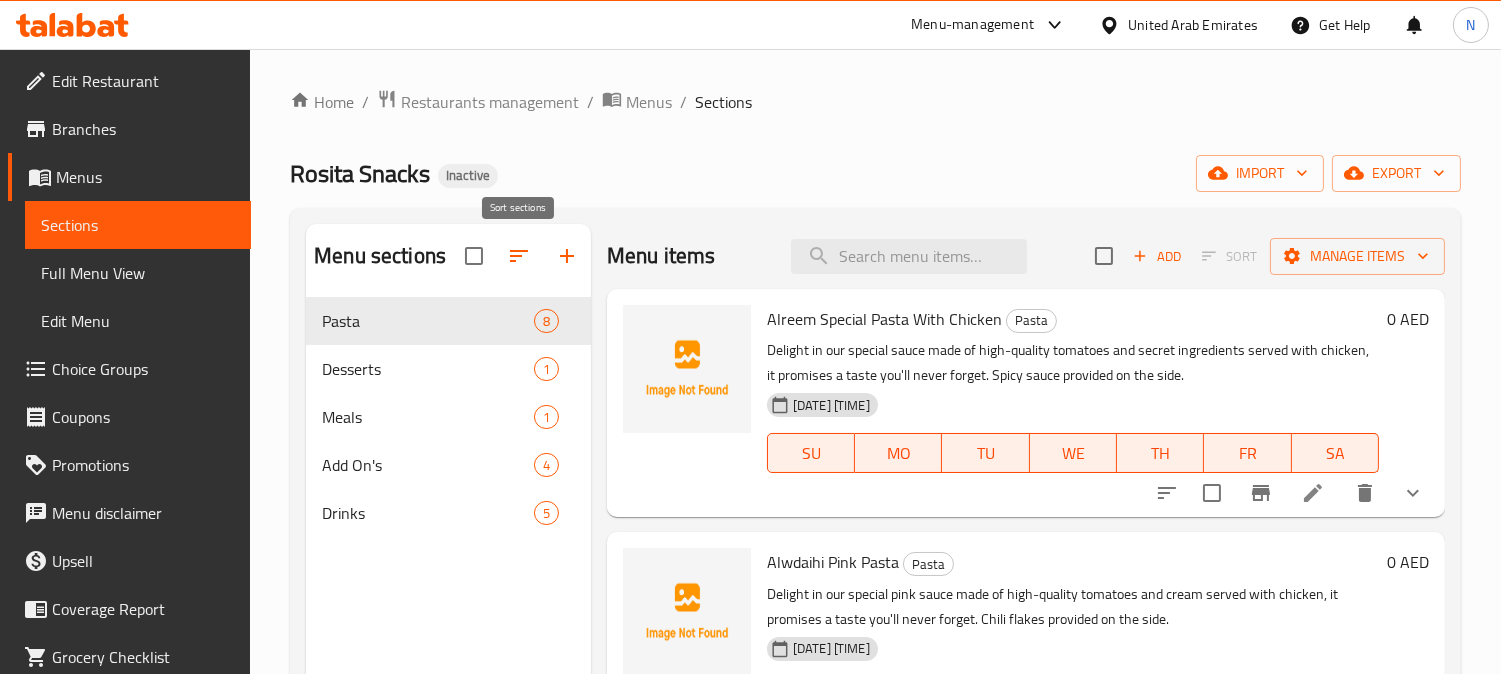 click 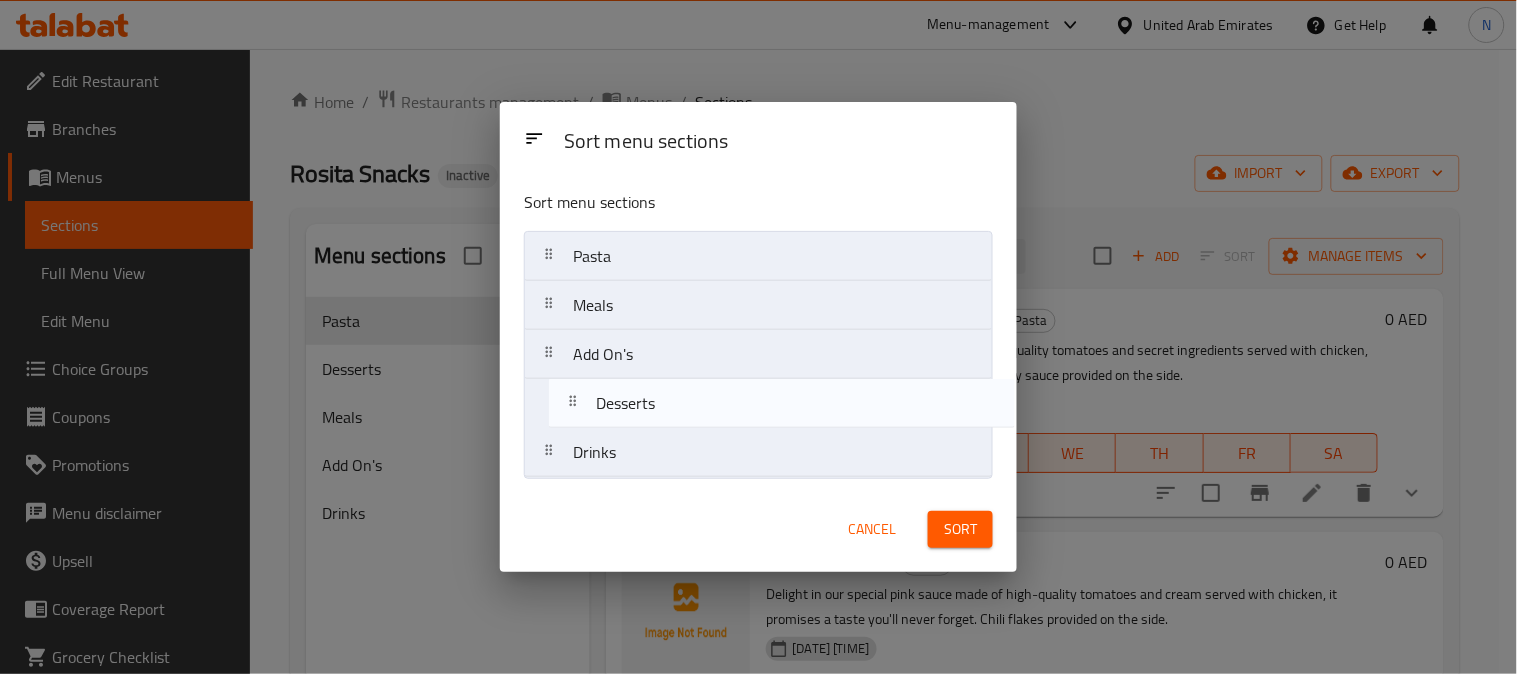 drag, startPoint x: 713, startPoint y: 320, endPoint x: 738, endPoint y: 424, distance: 106.96261 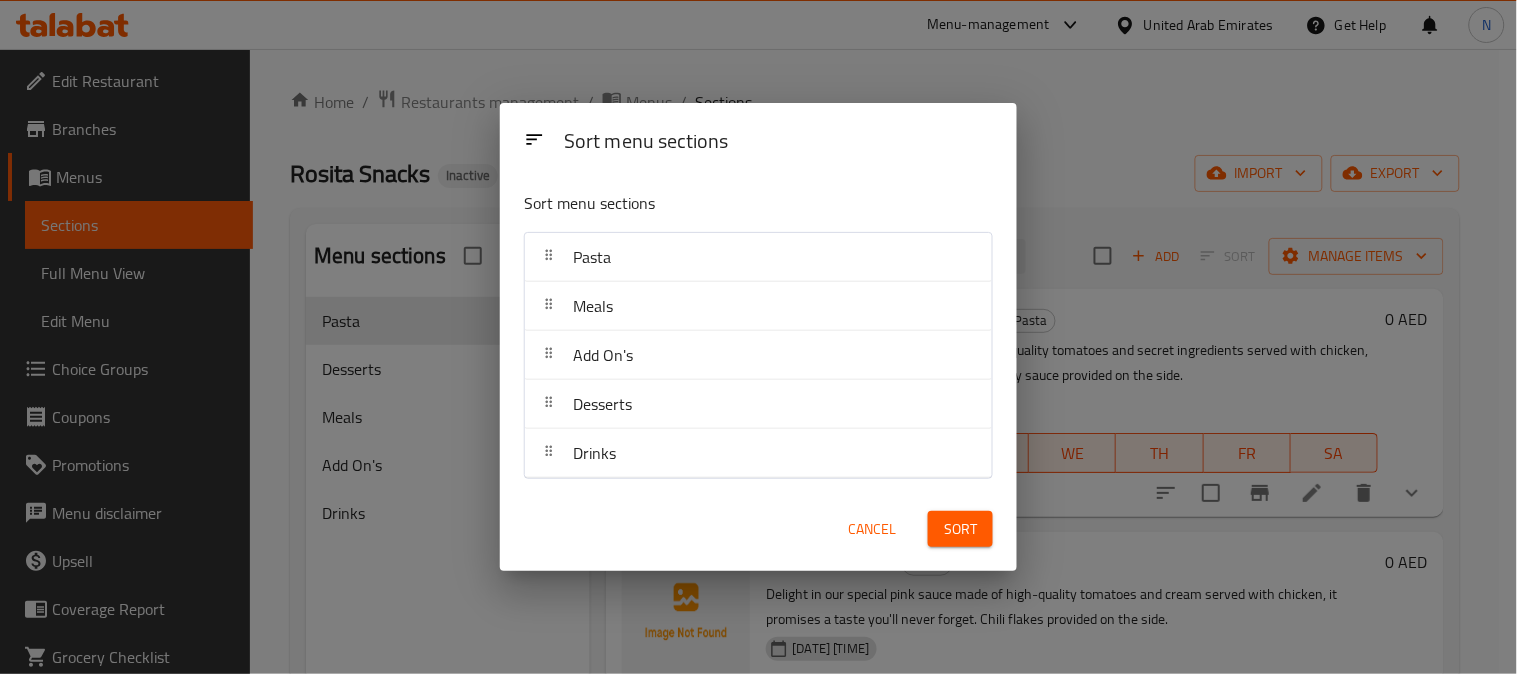 click on "Sort" at bounding box center [960, 529] 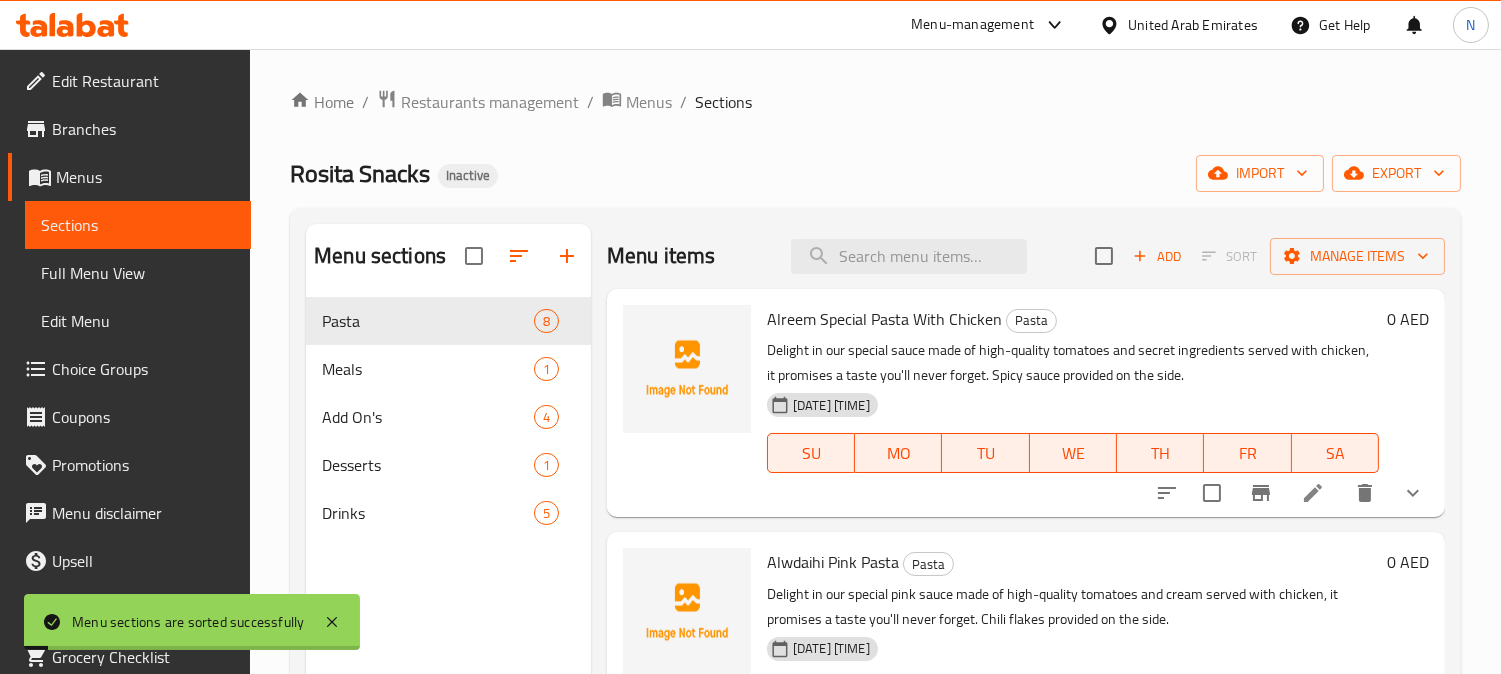 click on "Full Menu View" at bounding box center (138, 273) 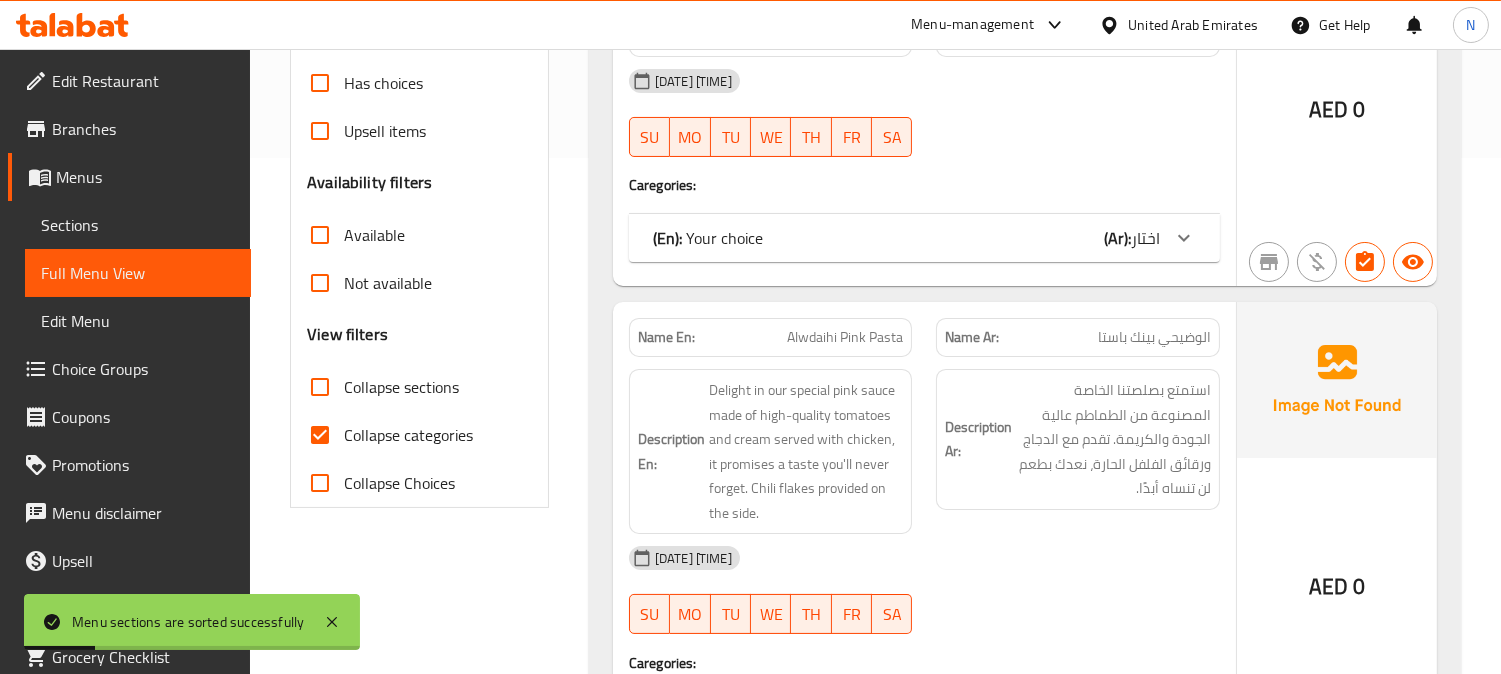 scroll, scrollTop: 555, scrollLeft: 0, axis: vertical 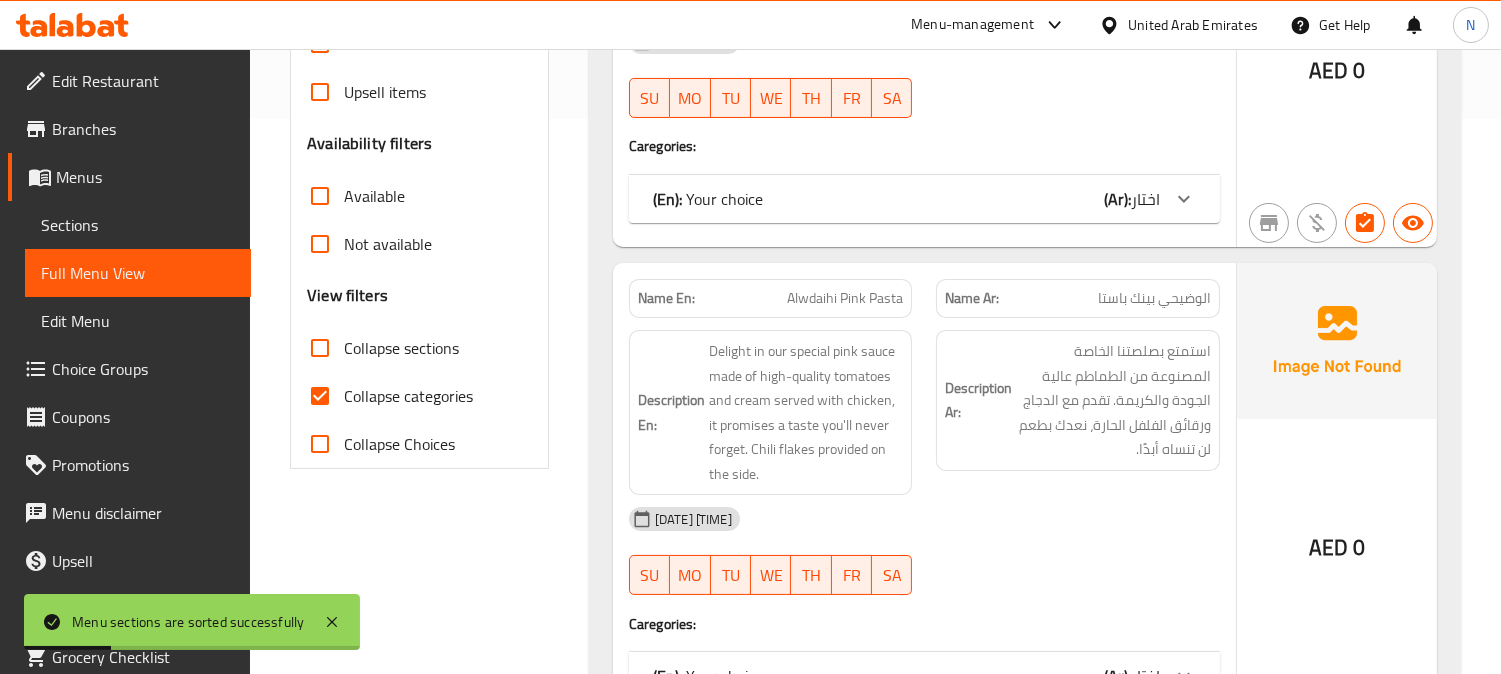 click on "Collapse categories" at bounding box center [320, 396] 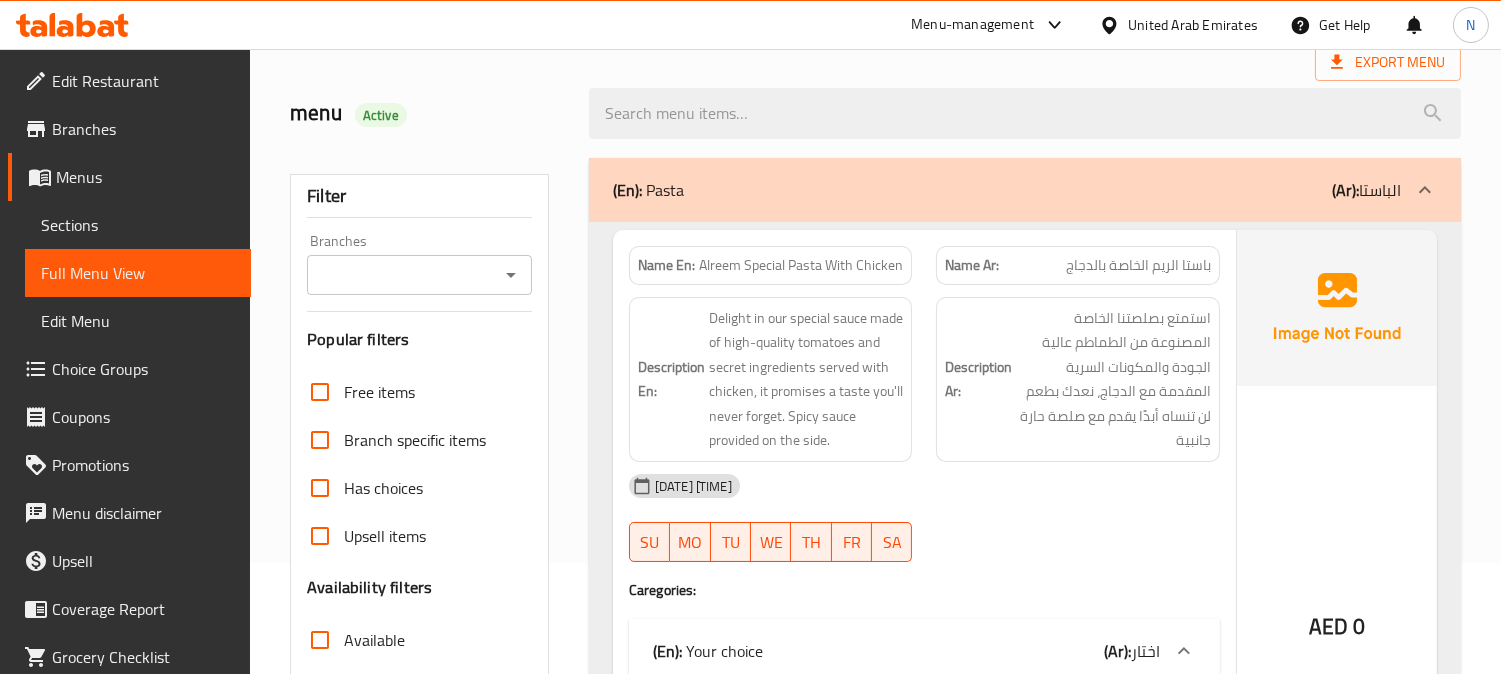 scroll, scrollTop: 222, scrollLeft: 0, axis: vertical 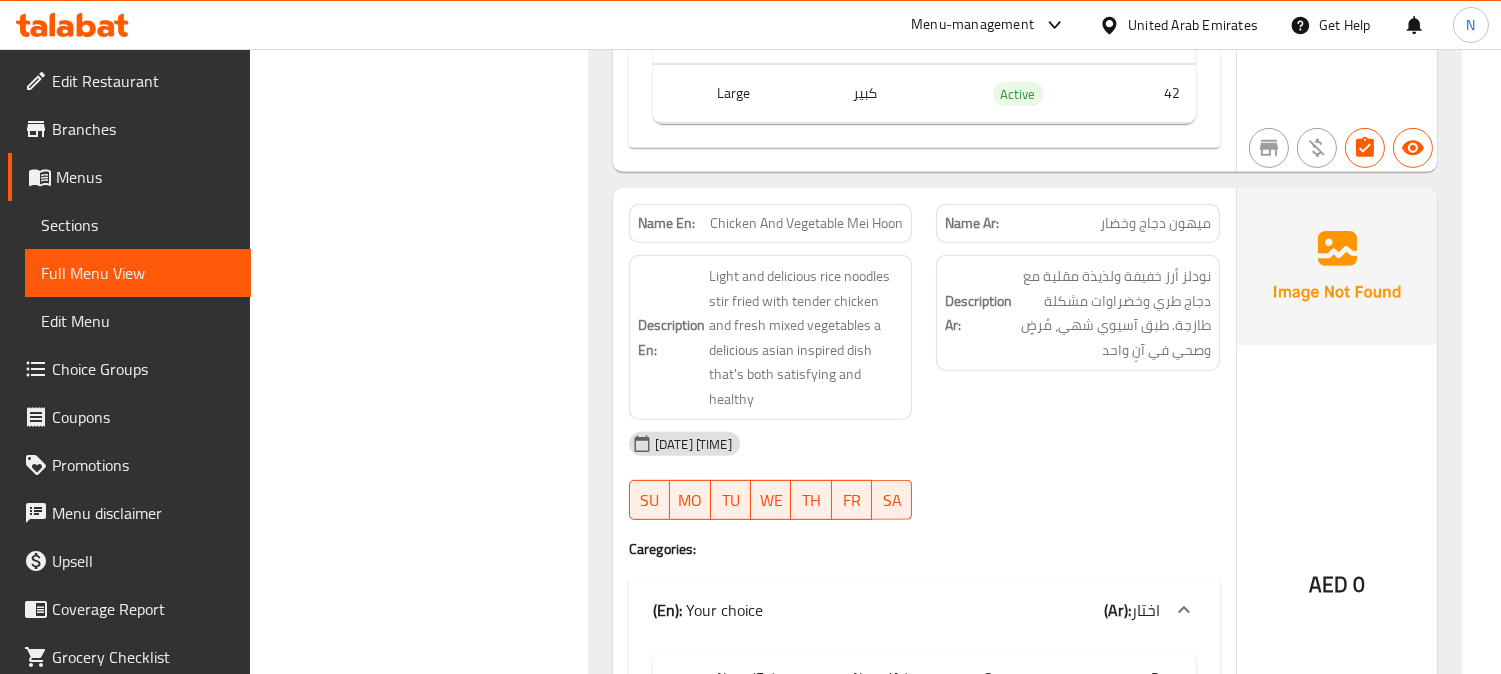 click on "Sections" at bounding box center (138, 225) 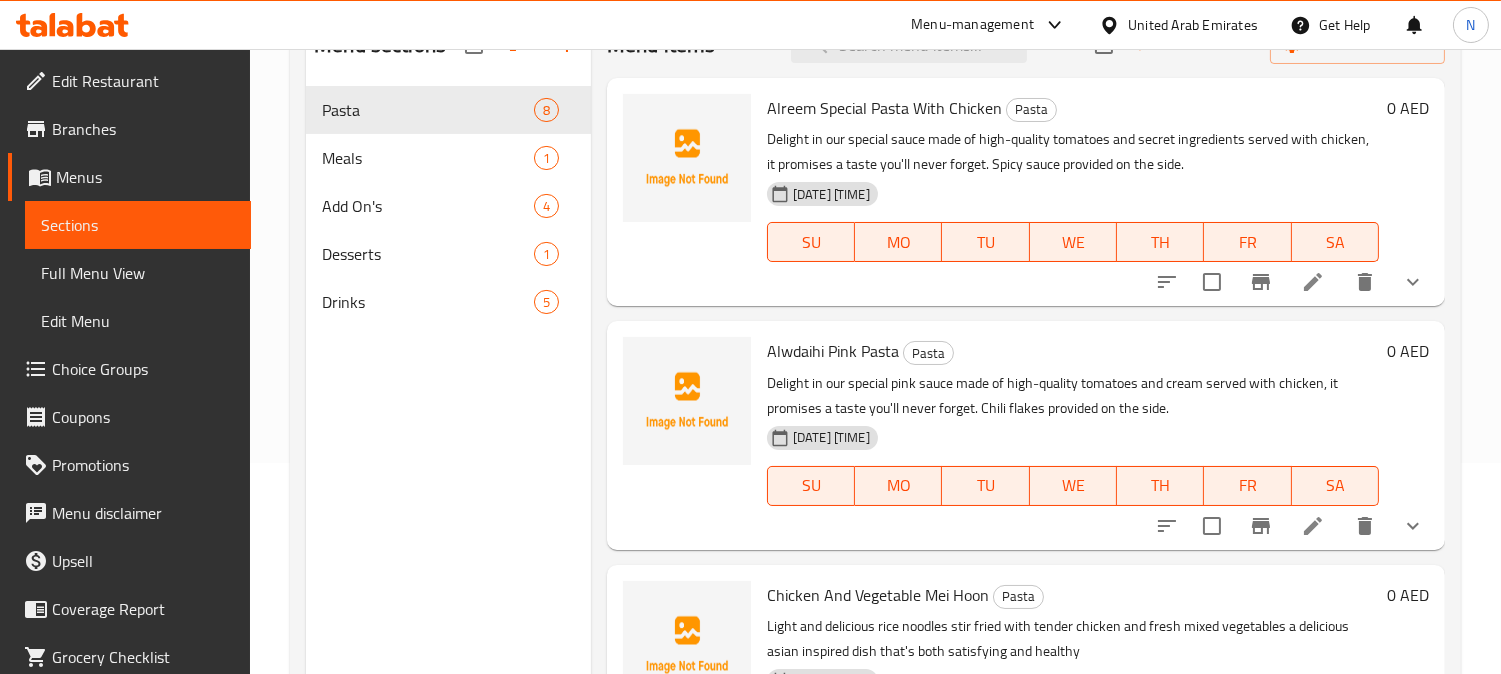 scroll, scrollTop: 222, scrollLeft: 0, axis: vertical 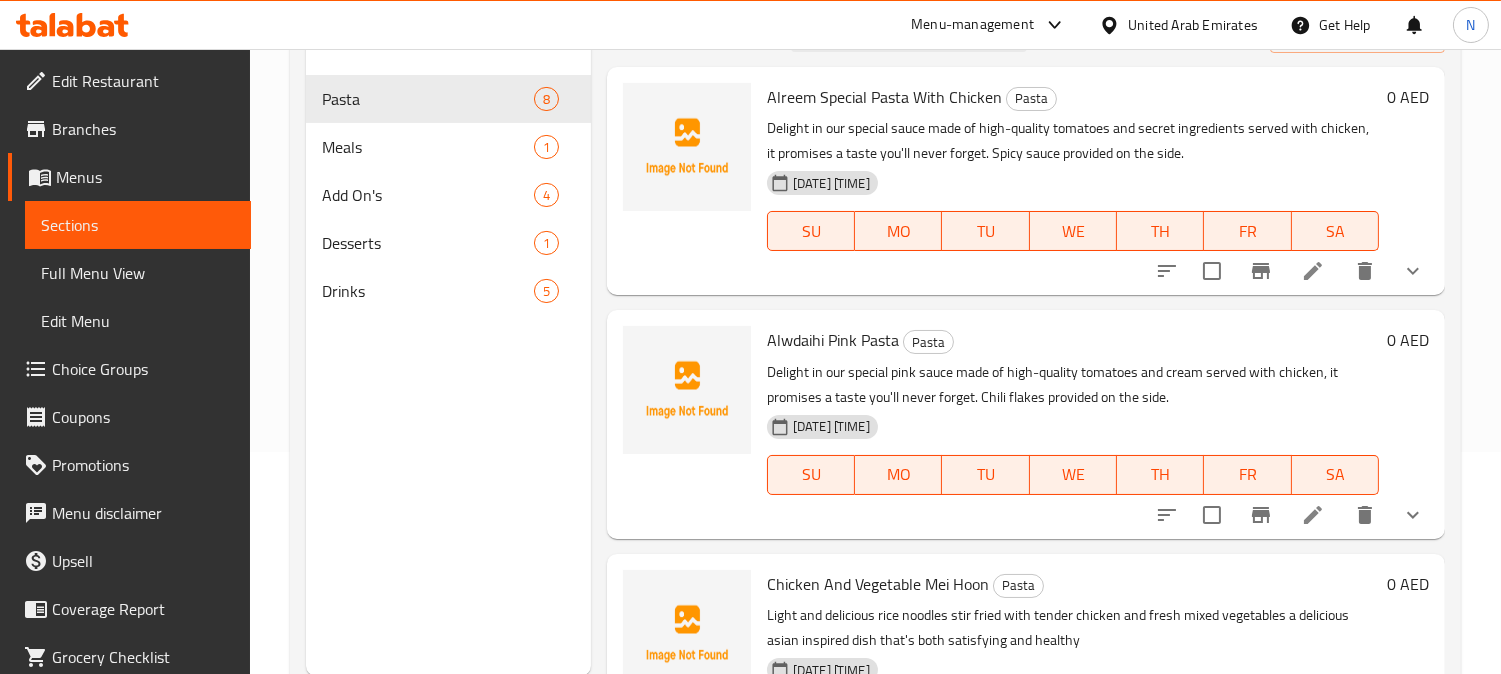 click 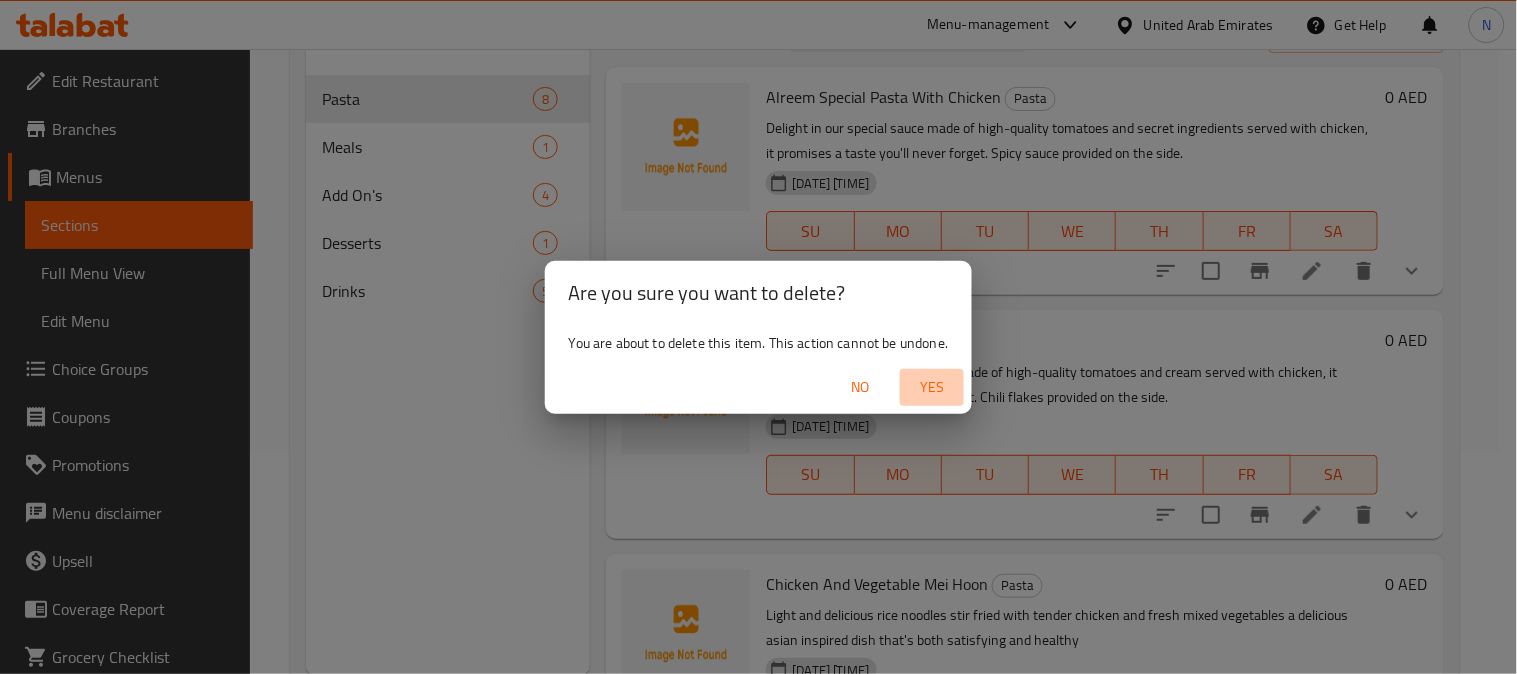 click on "Yes" at bounding box center [932, 387] 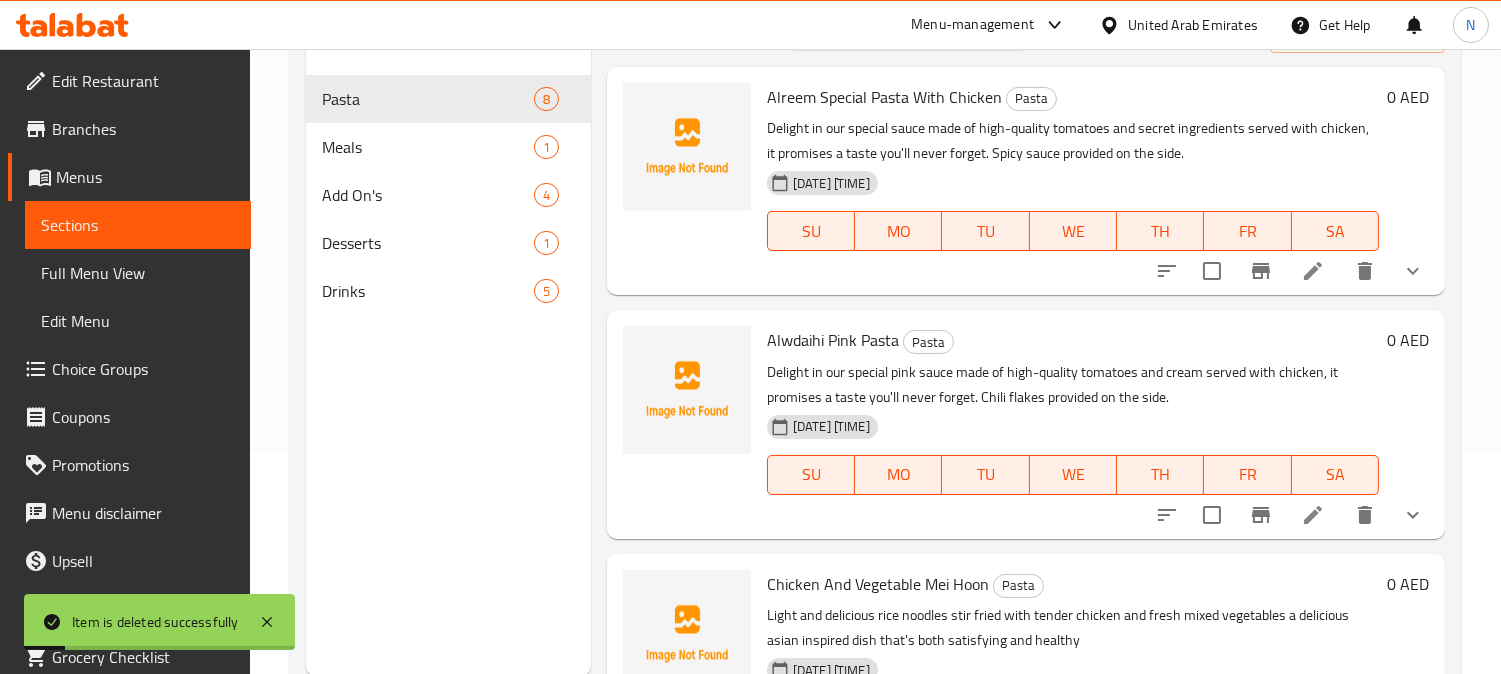 click on "Full Menu View" at bounding box center (138, 273) 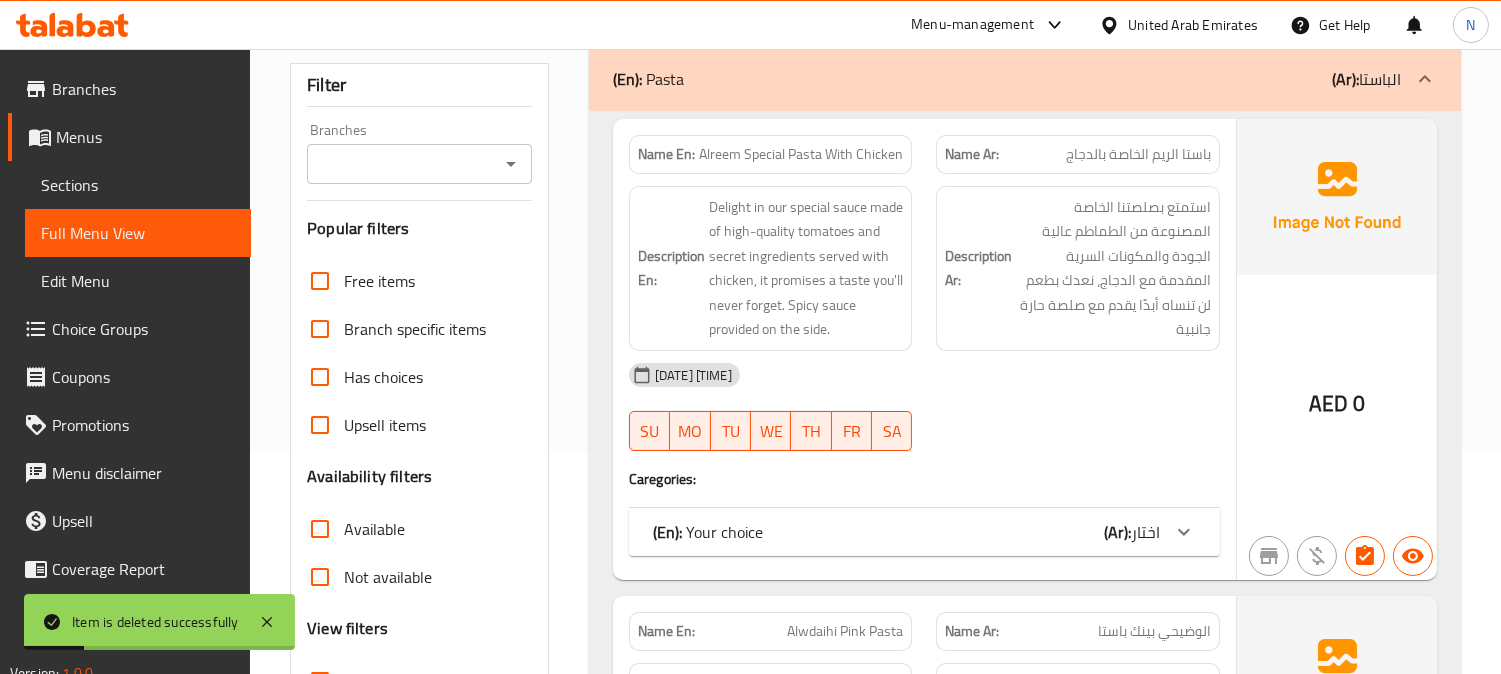 scroll, scrollTop: 66, scrollLeft: 0, axis: vertical 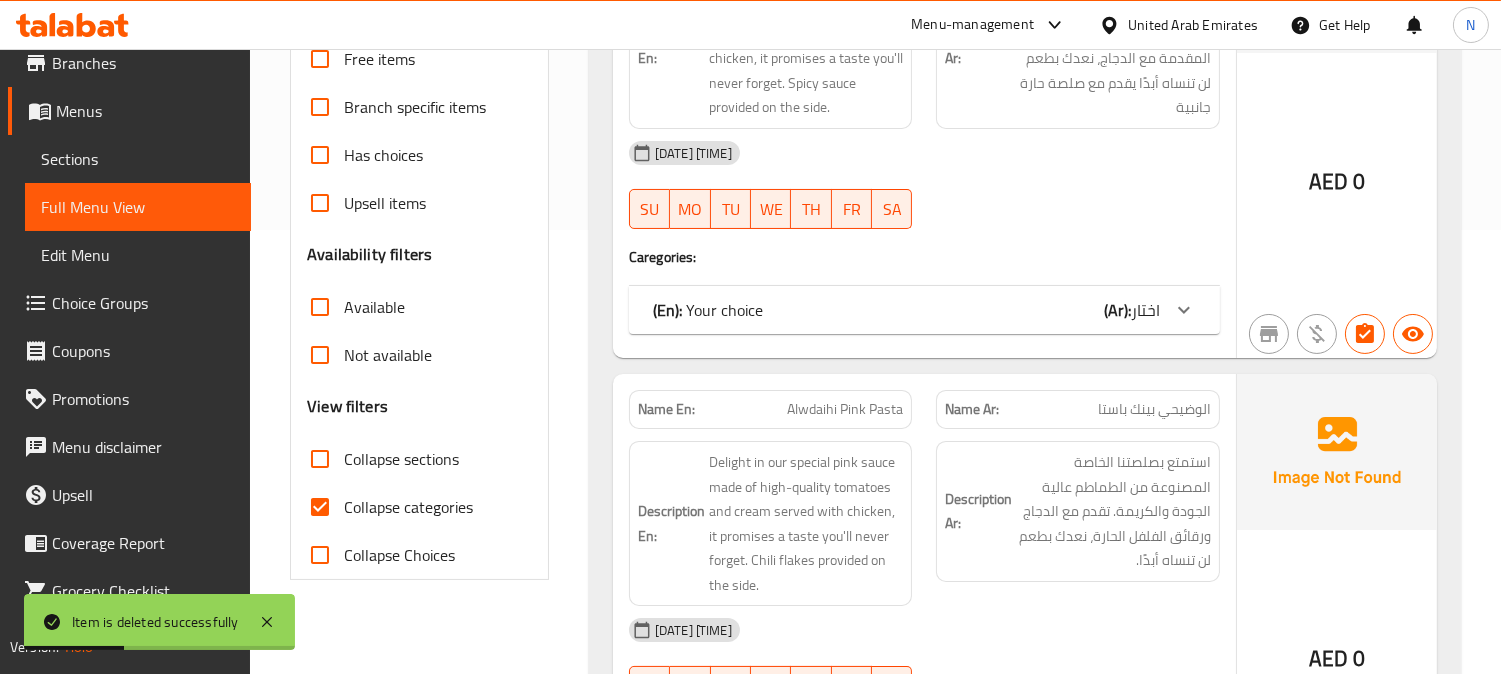 click on "Collapse categories" at bounding box center (320, 507) 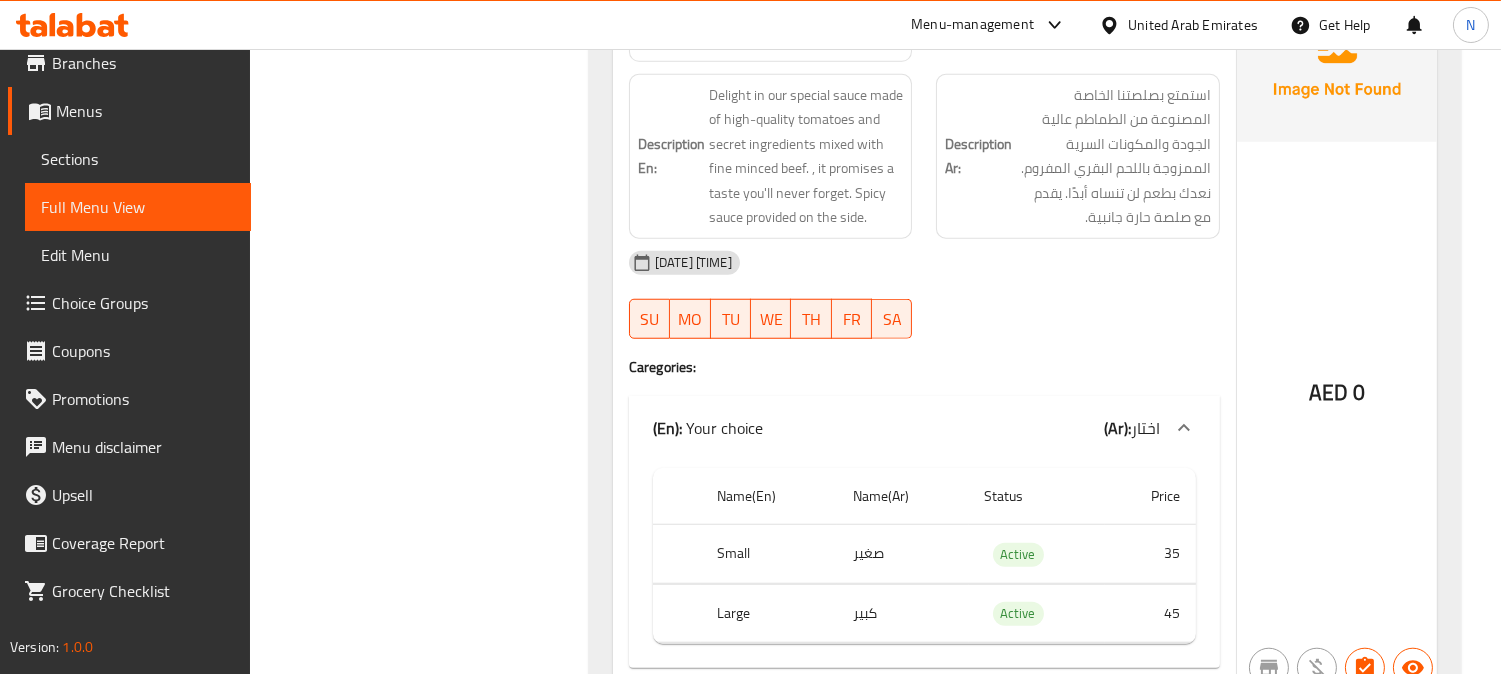 scroll, scrollTop: 3111, scrollLeft: 0, axis: vertical 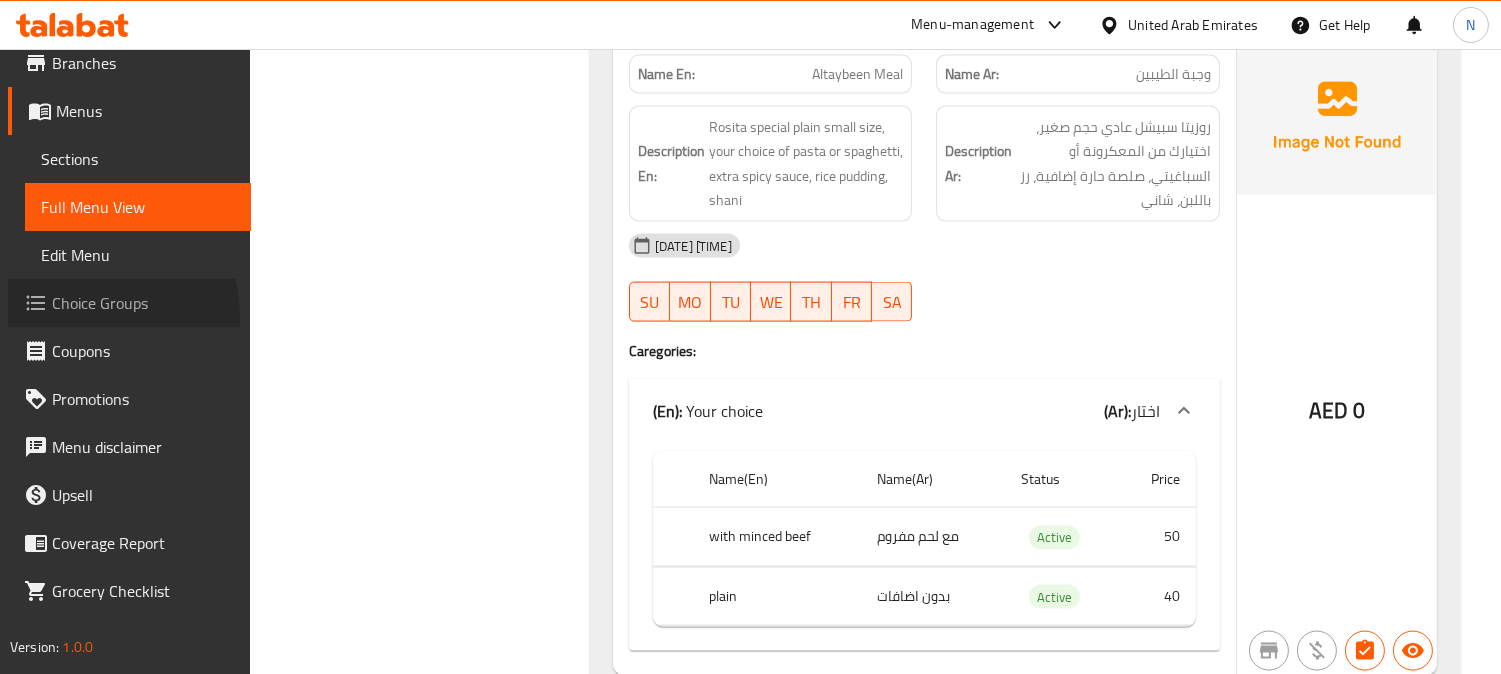 click on "Choice Groups" at bounding box center [143, 303] 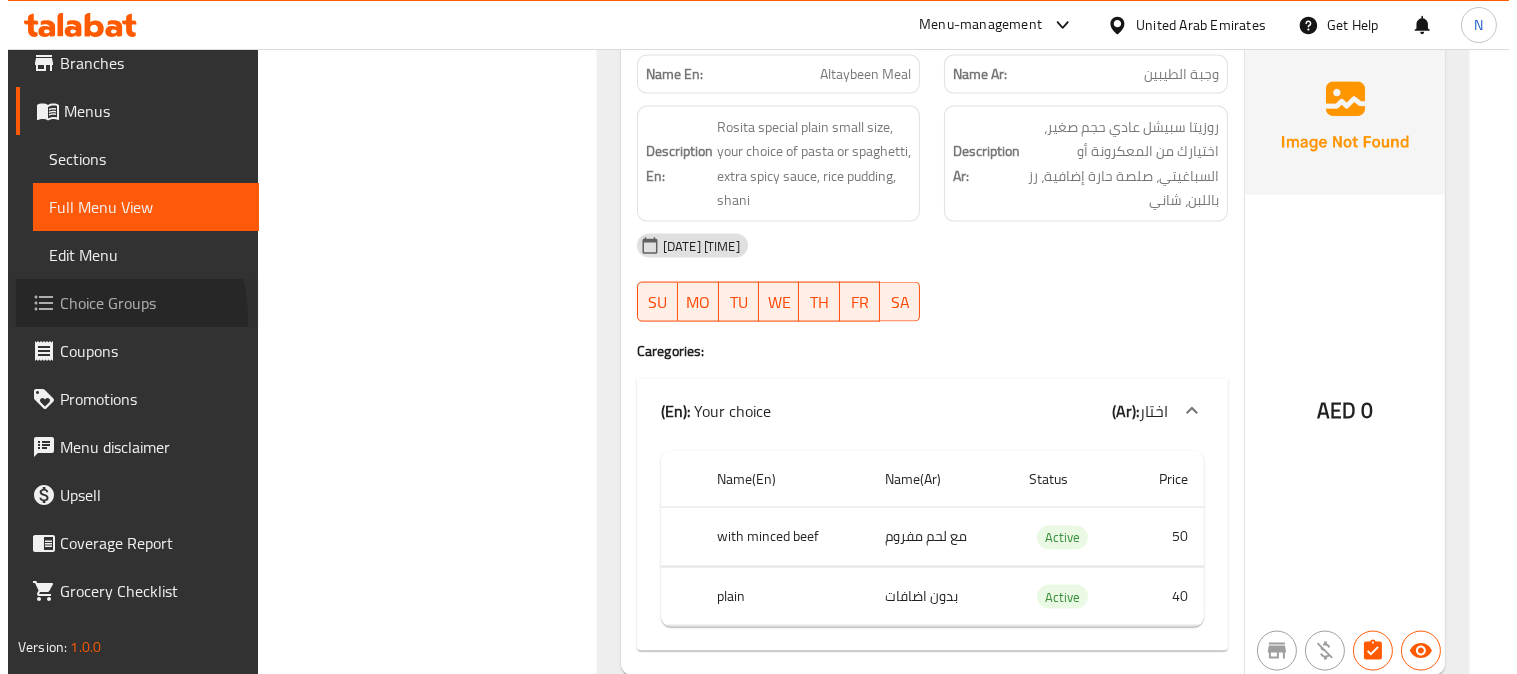 scroll, scrollTop: 0, scrollLeft: 0, axis: both 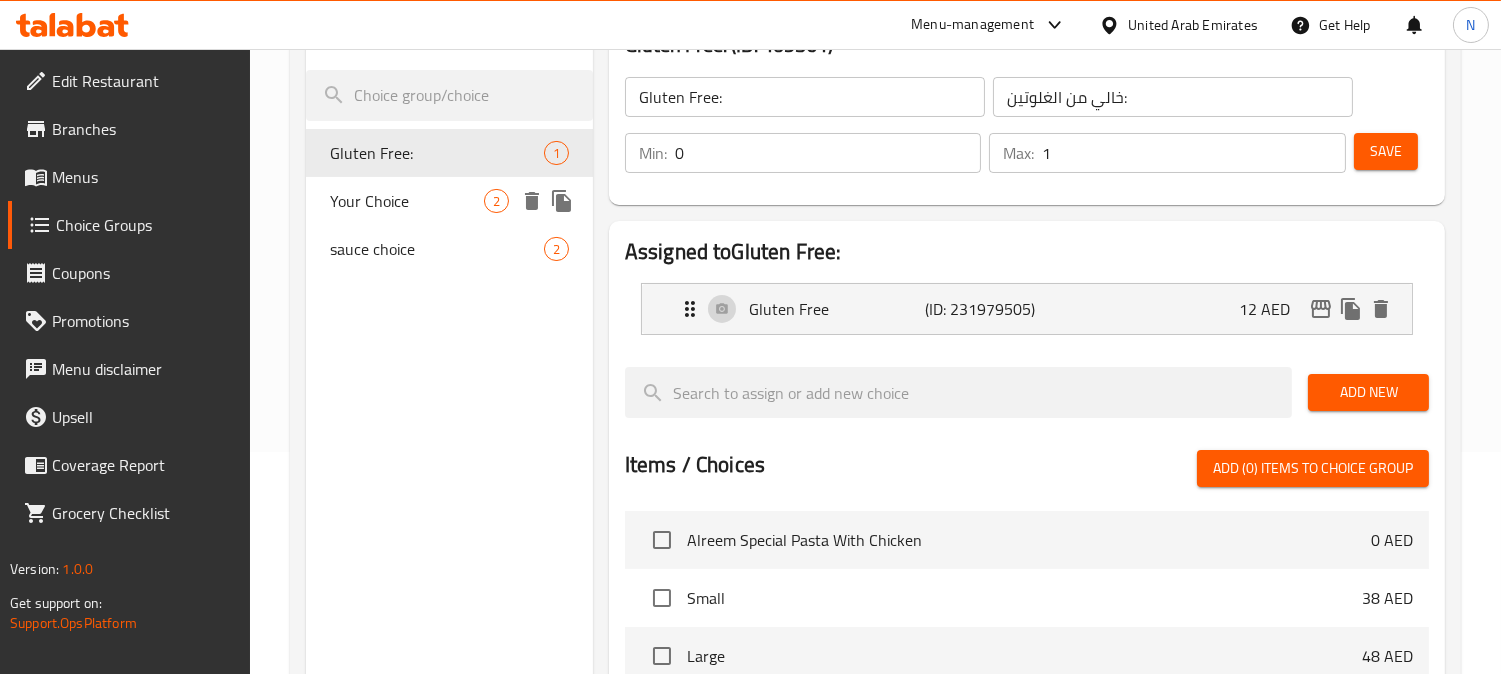 click on "Your Choice 2" at bounding box center [449, 201] 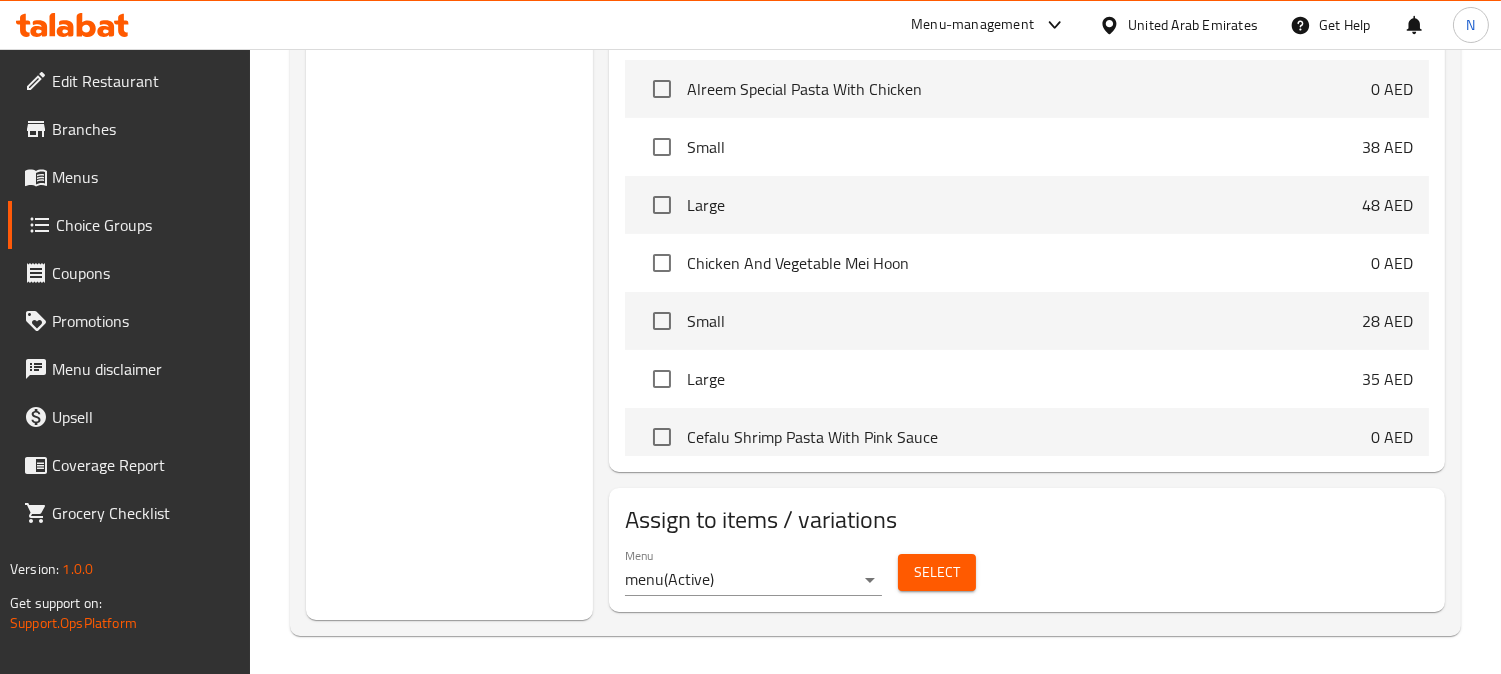 scroll, scrollTop: 758, scrollLeft: 0, axis: vertical 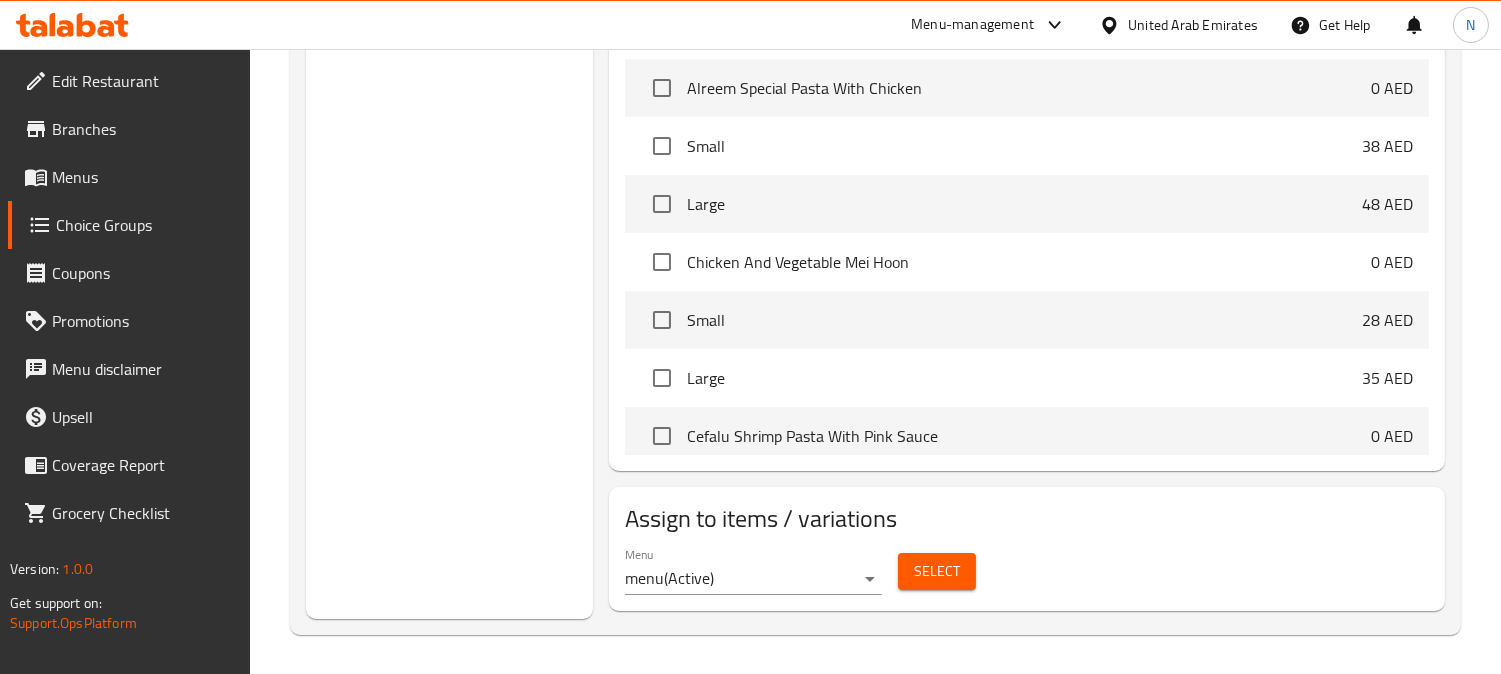 click on "Select" at bounding box center (937, 571) 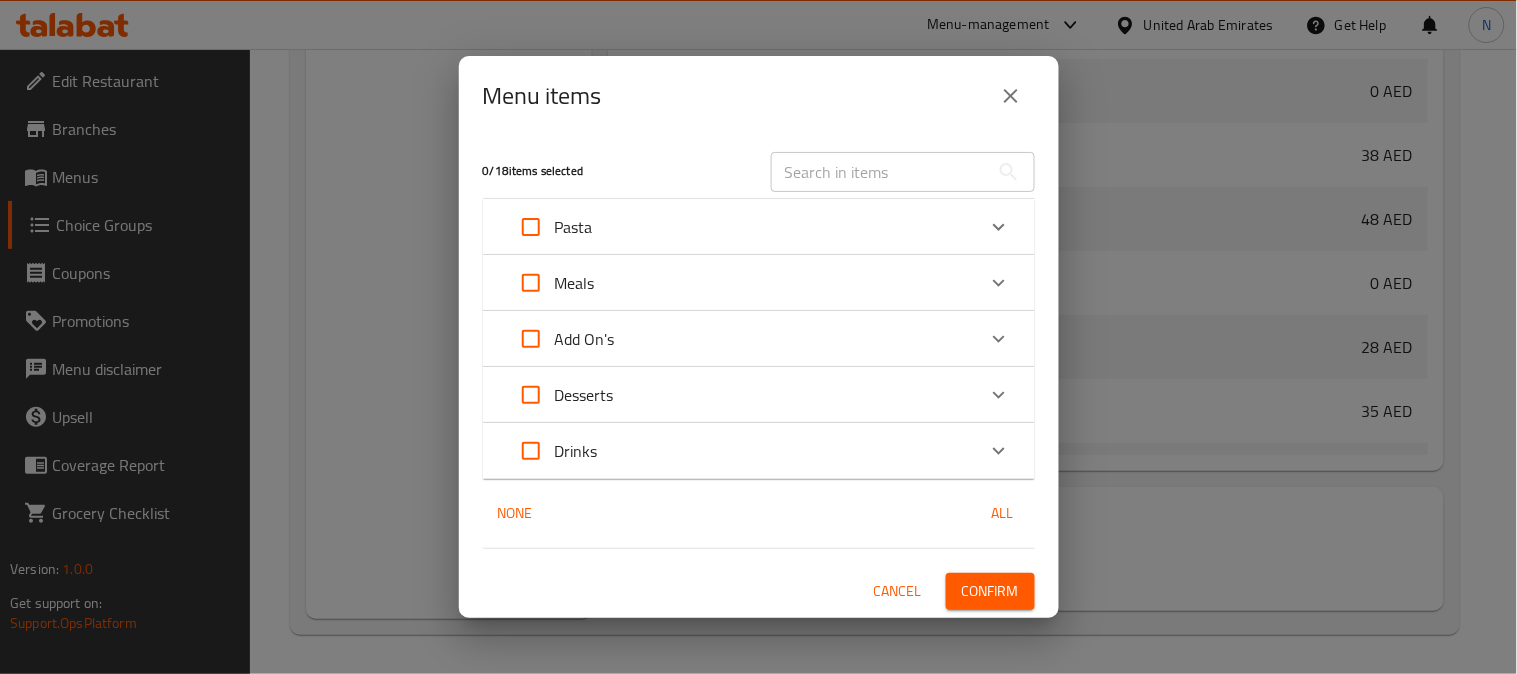 click at bounding box center (531, 283) 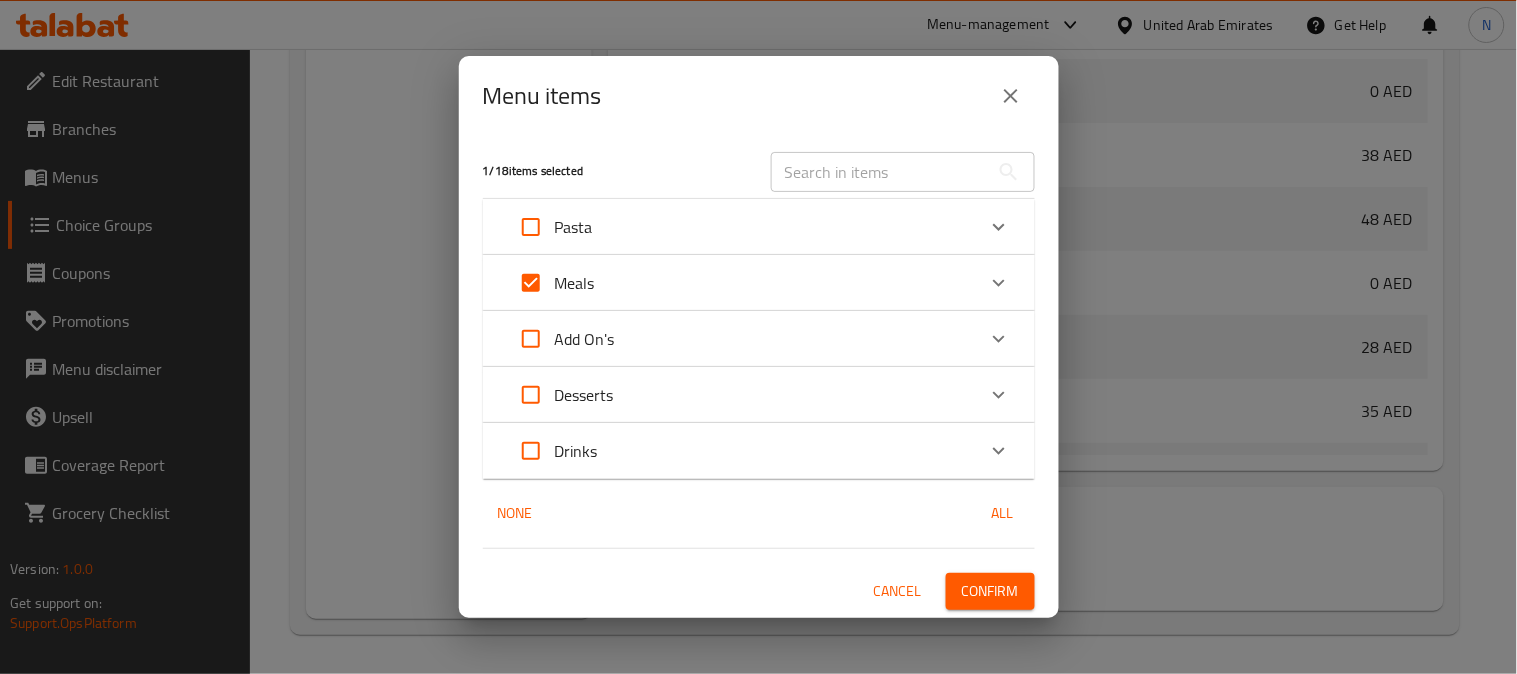 checkbox on "true" 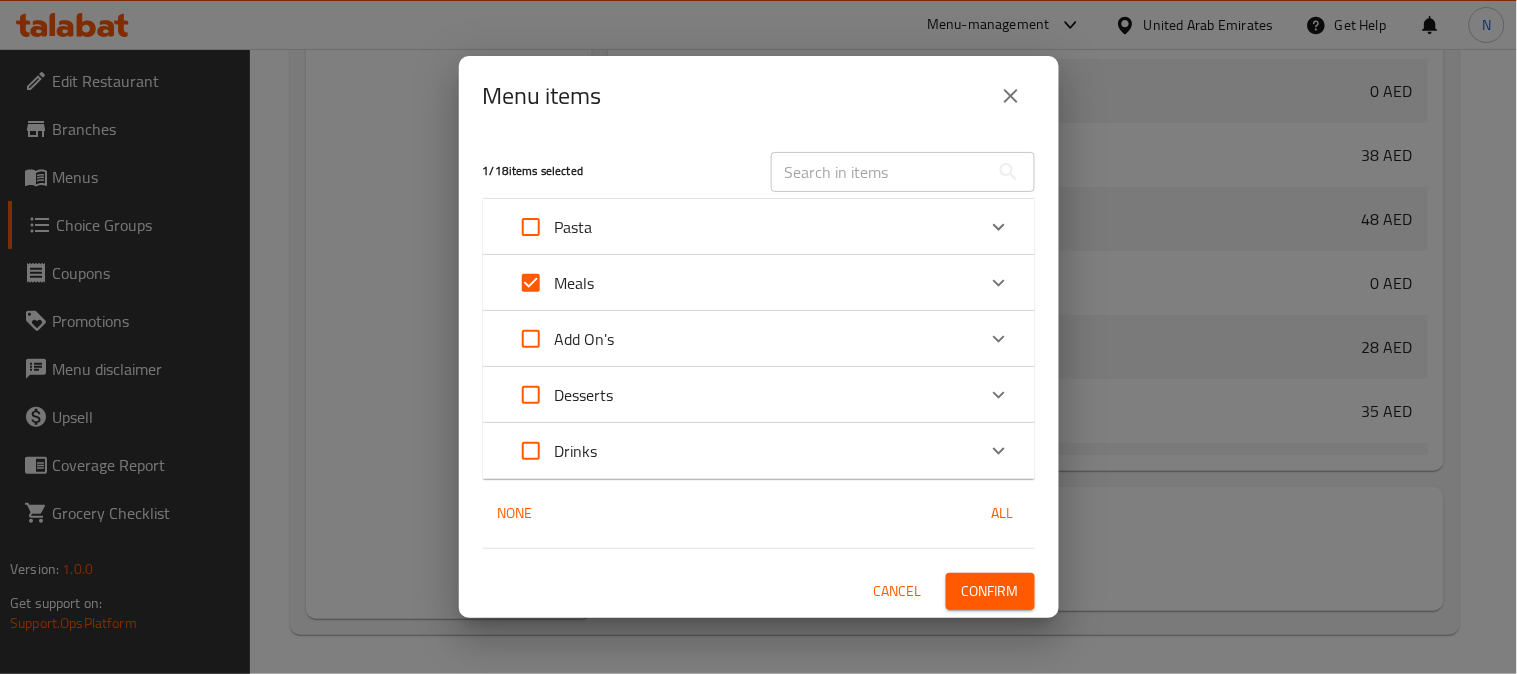 checkbox on "true" 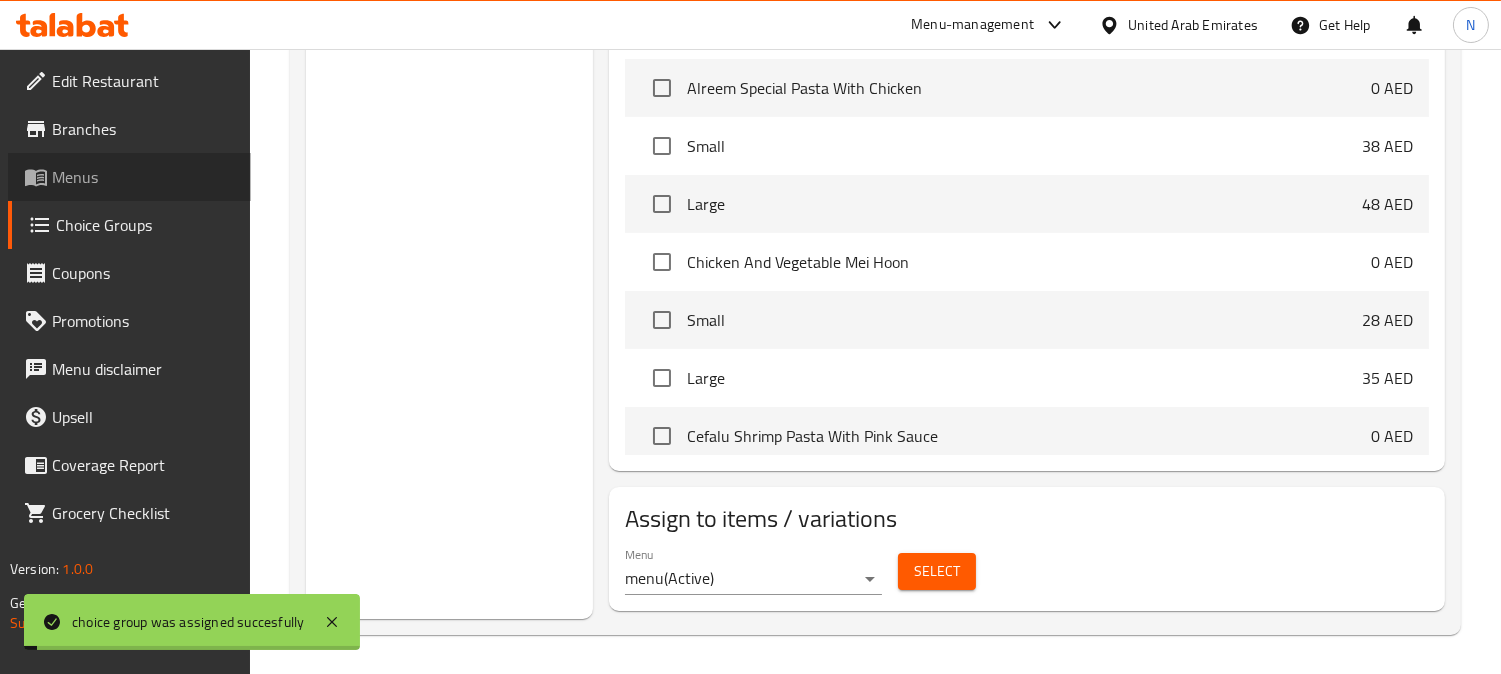 click on "Menus" at bounding box center [143, 177] 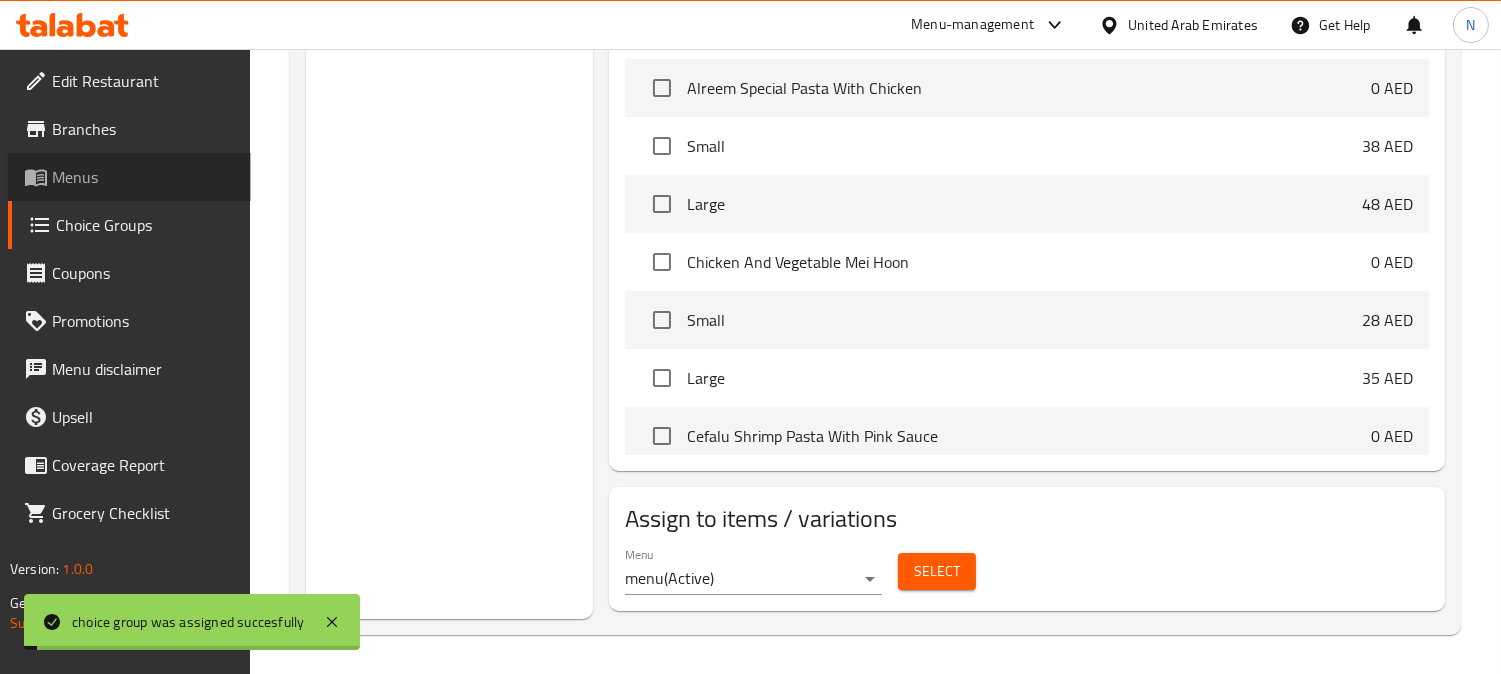 scroll, scrollTop: 0, scrollLeft: 0, axis: both 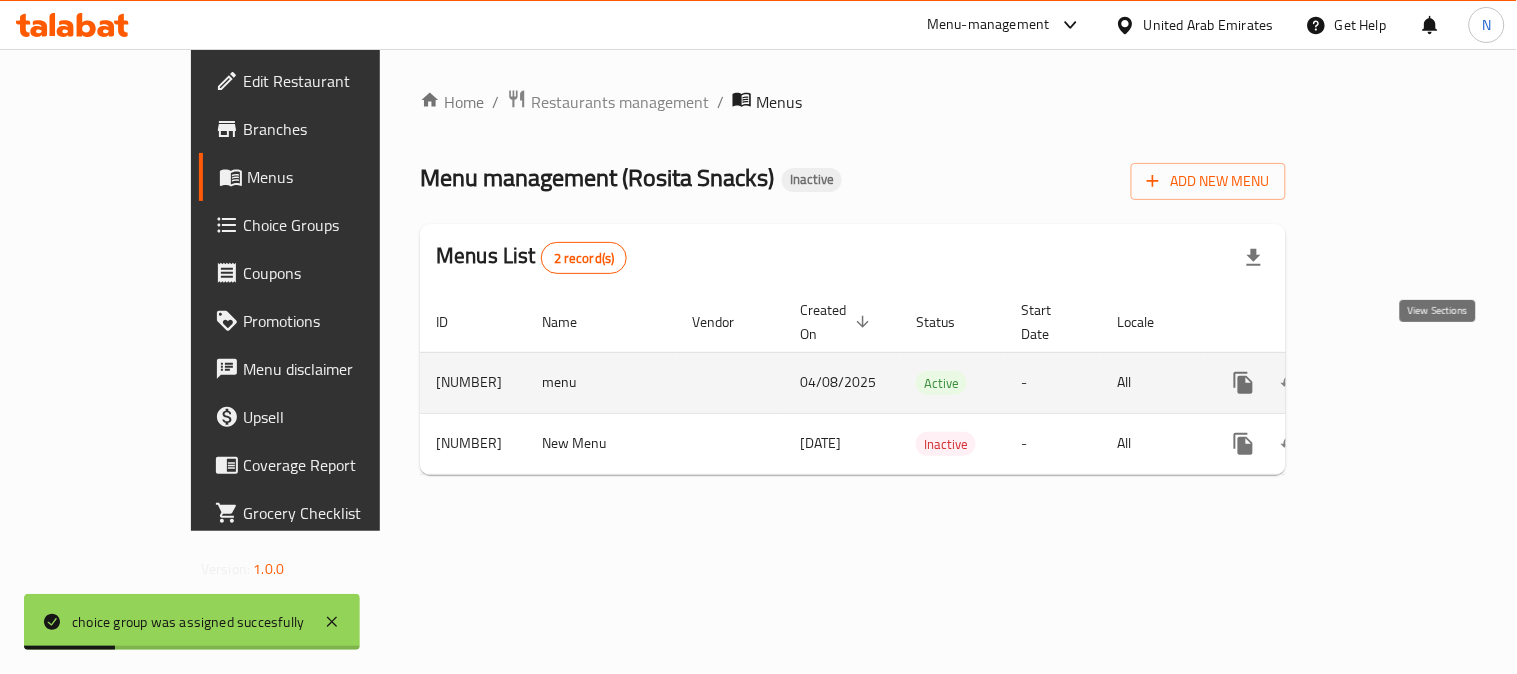 click 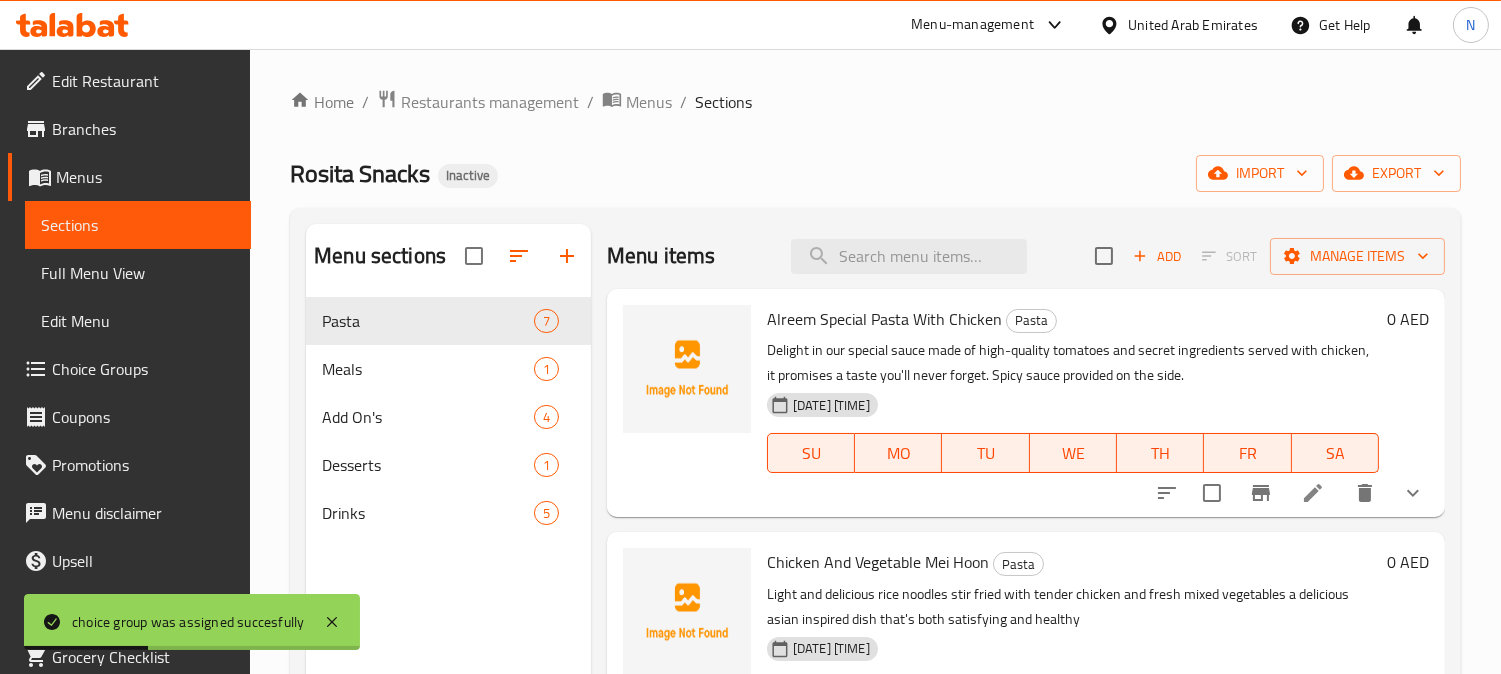 click on "Full Menu View" at bounding box center [138, 273] 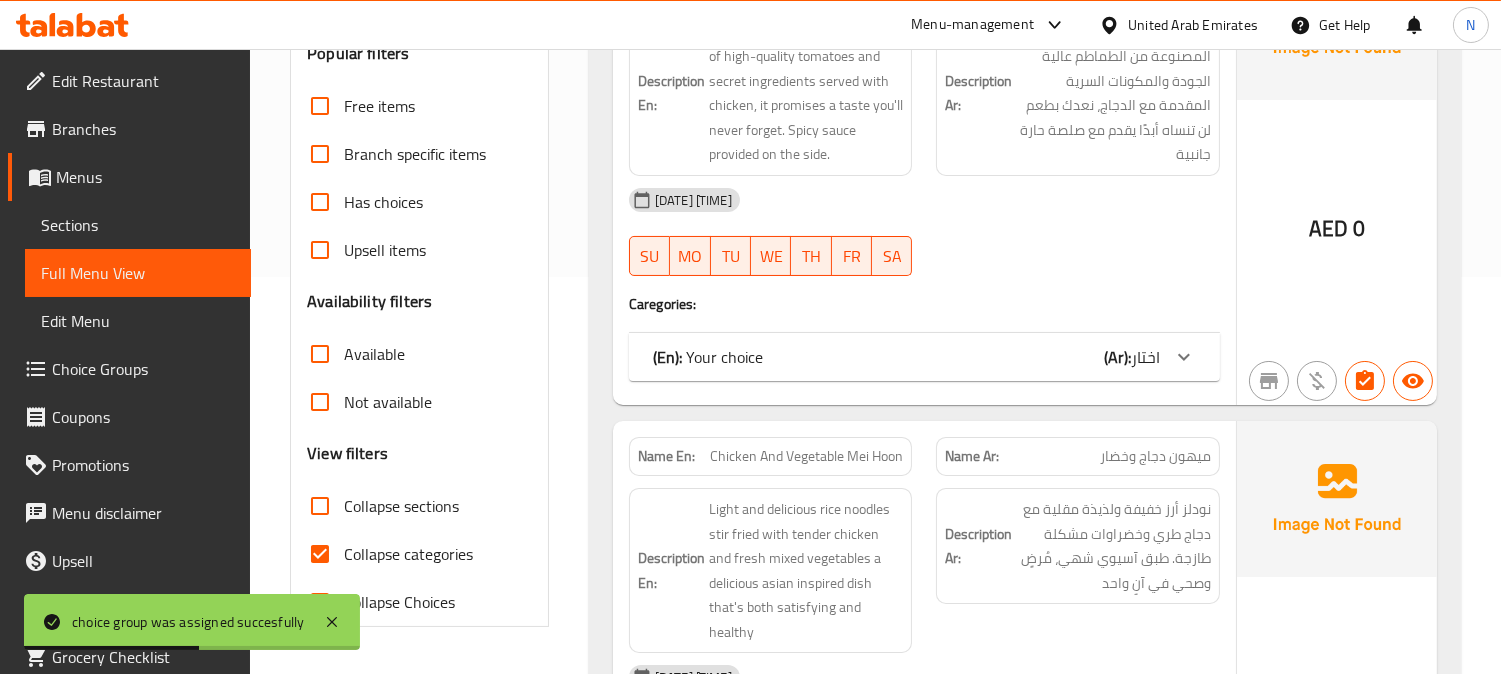 scroll, scrollTop: 444, scrollLeft: 0, axis: vertical 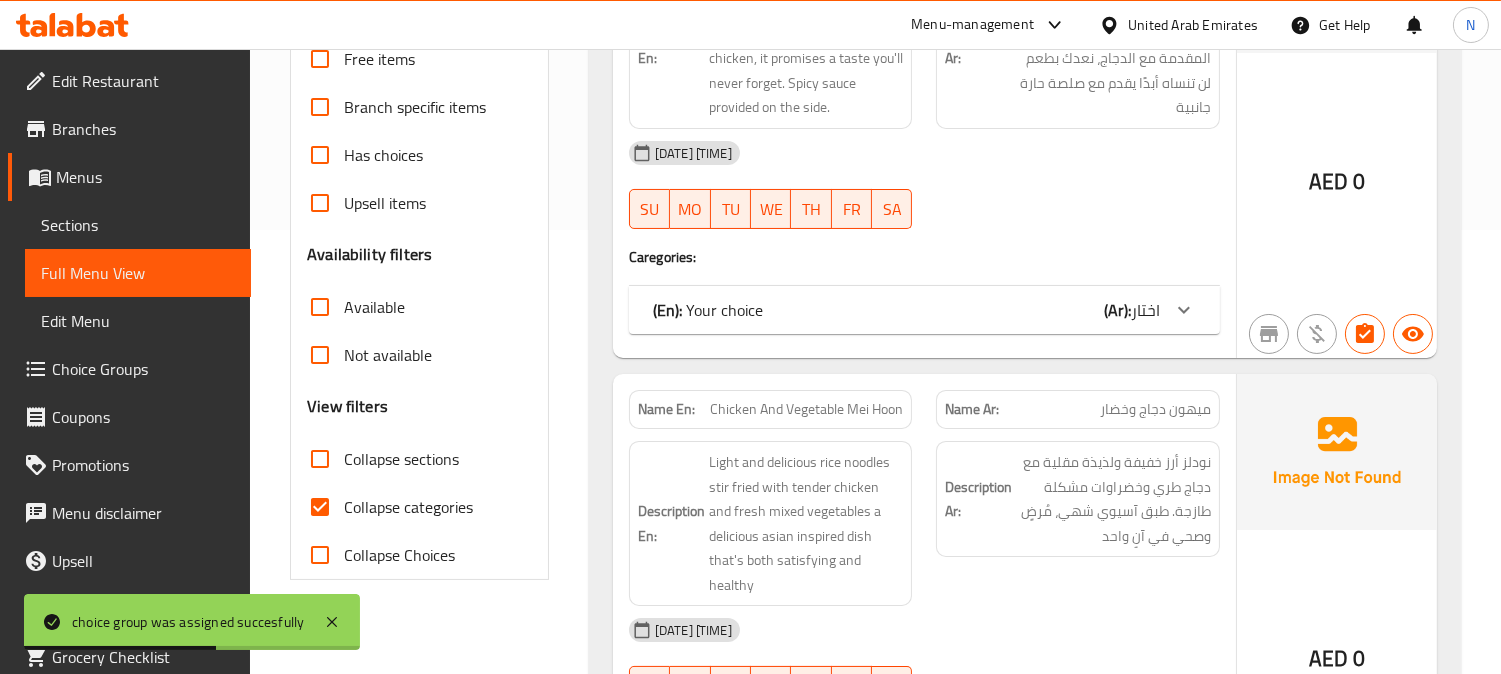 click on "Collapse categories" at bounding box center (320, 507) 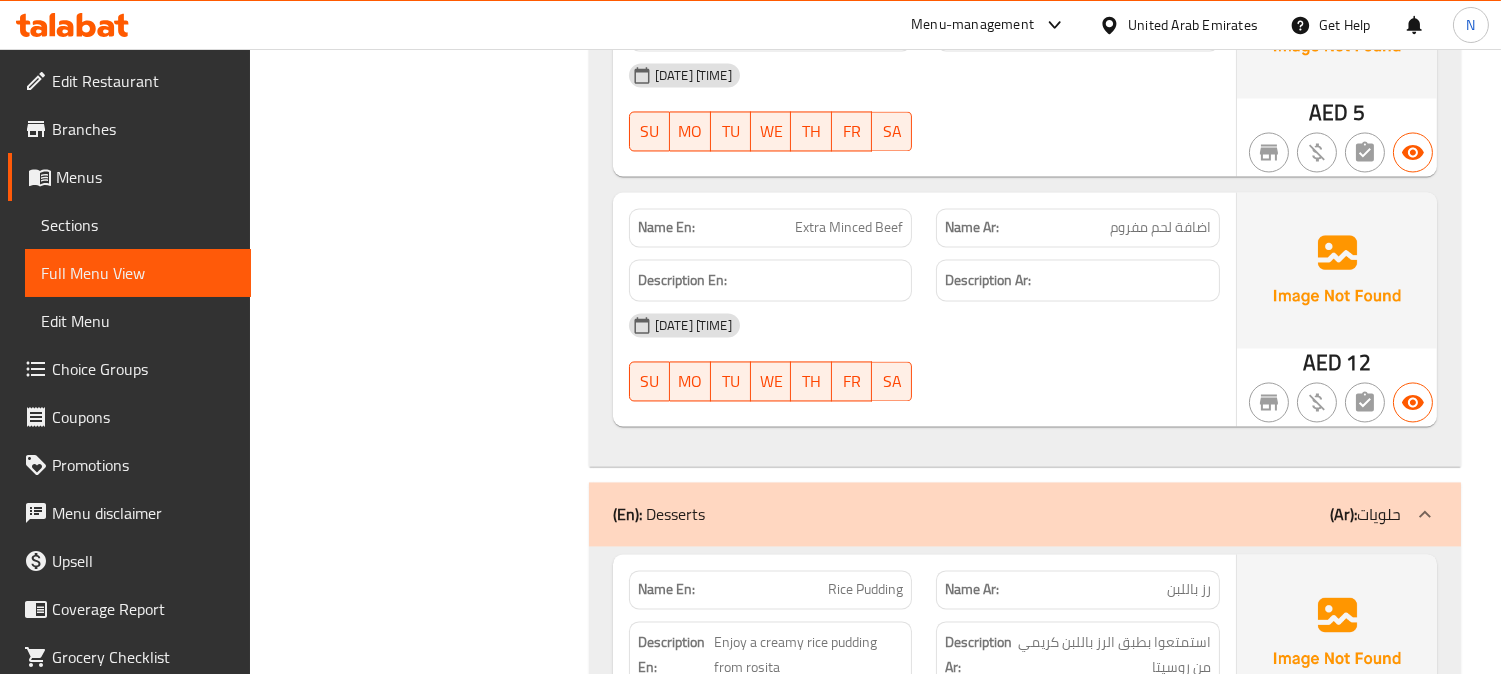 scroll, scrollTop: 7111, scrollLeft: 0, axis: vertical 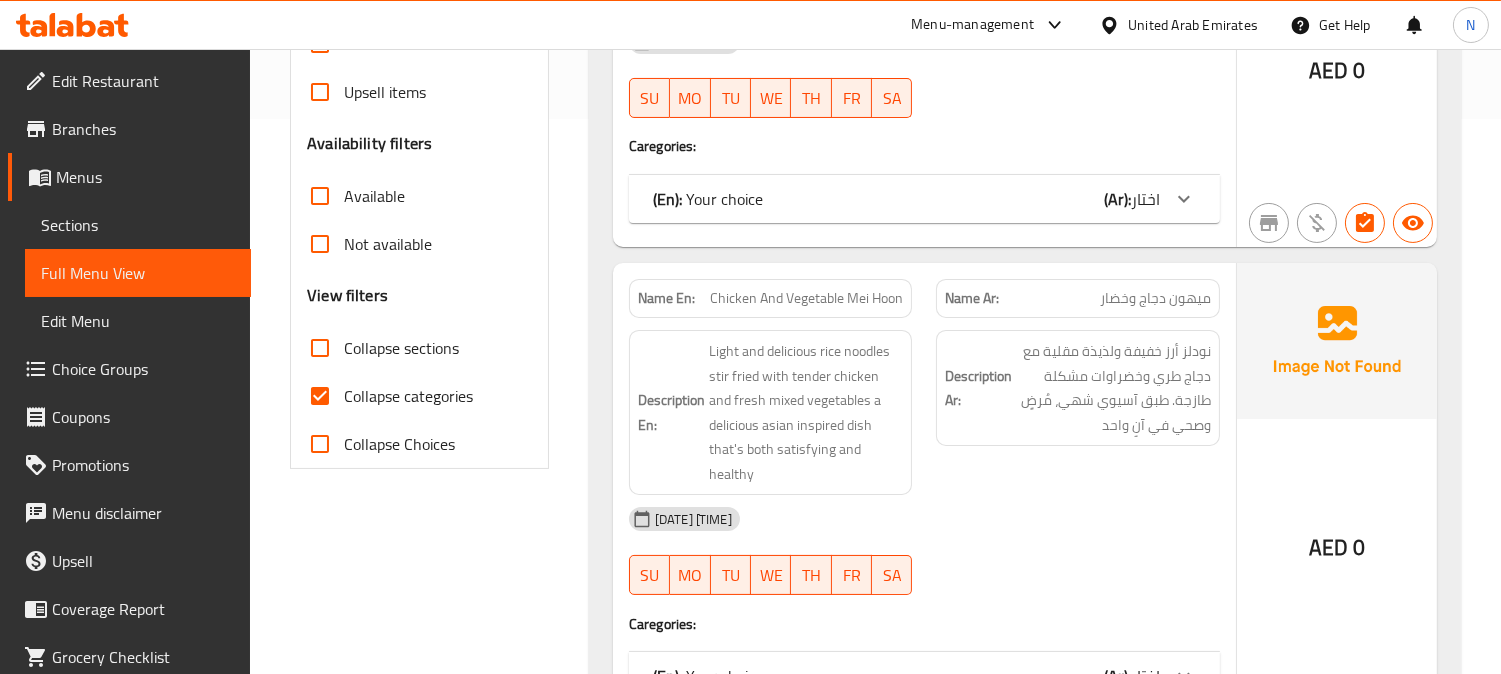 click on "Collapse categories" at bounding box center (320, 396) 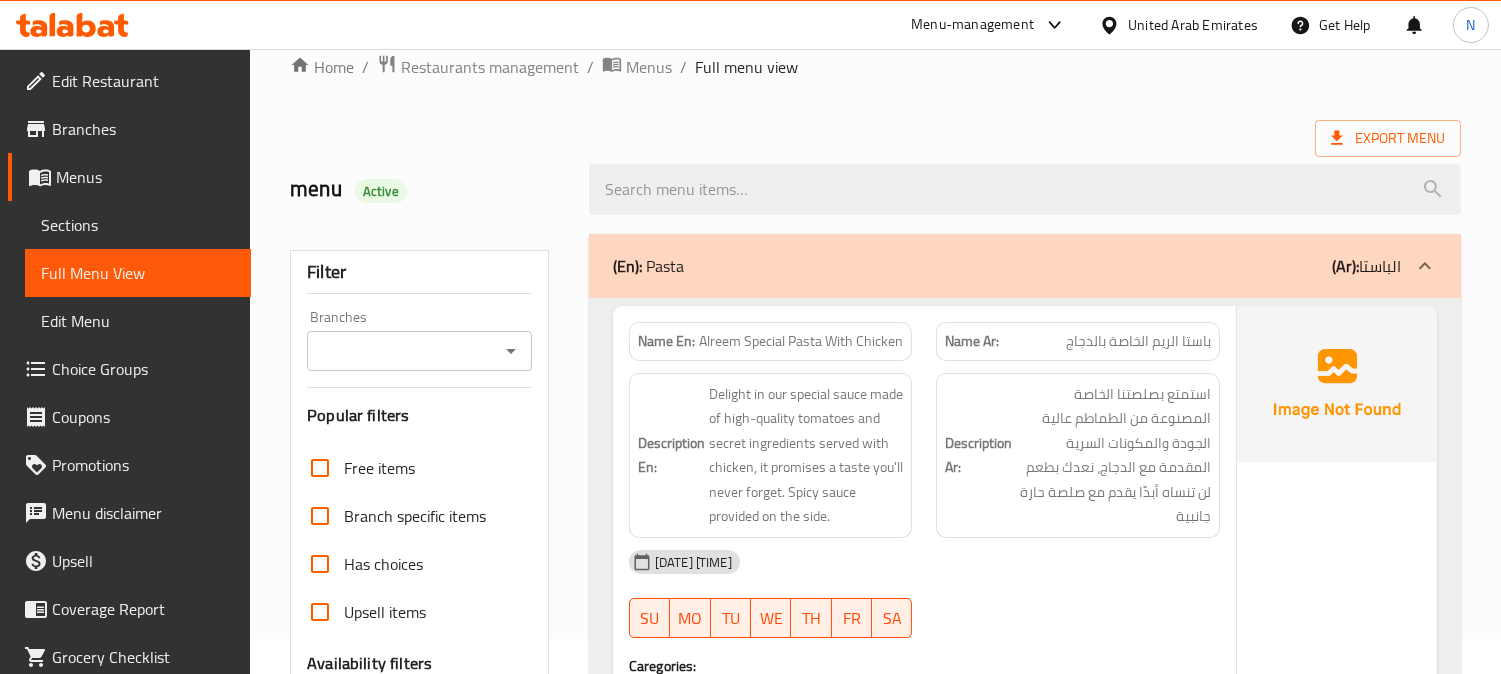 scroll, scrollTop: 0, scrollLeft: 0, axis: both 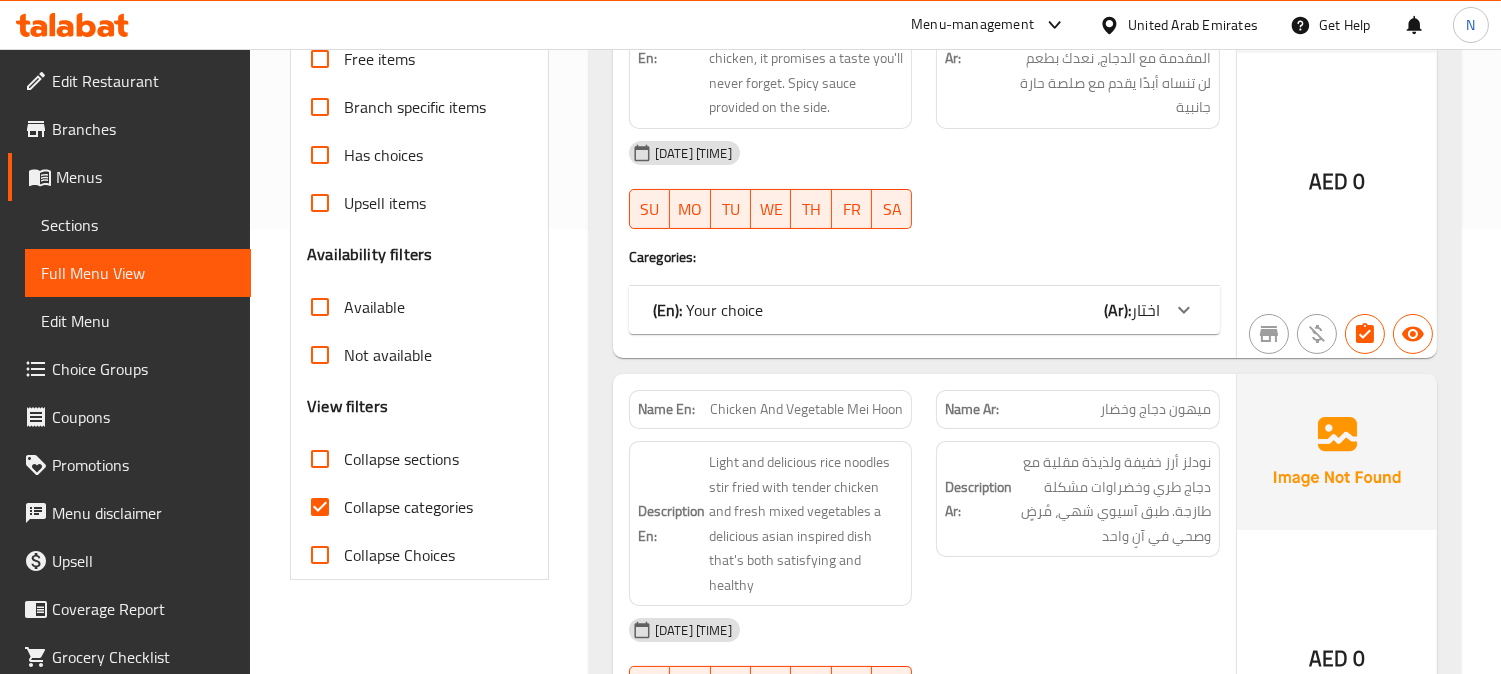 click on "Collapse categories" at bounding box center [320, 507] 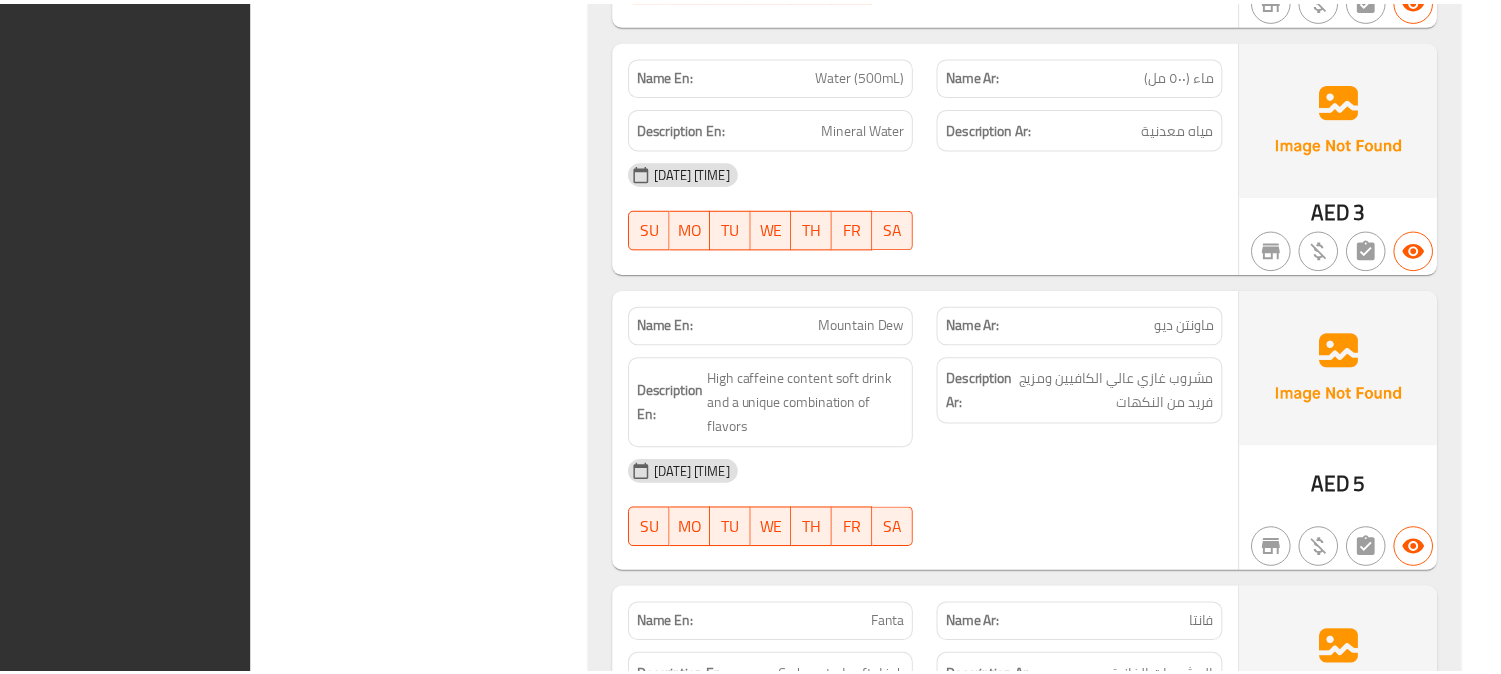 scroll, scrollTop: 8700, scrollLeft: 0, axis: vertical 